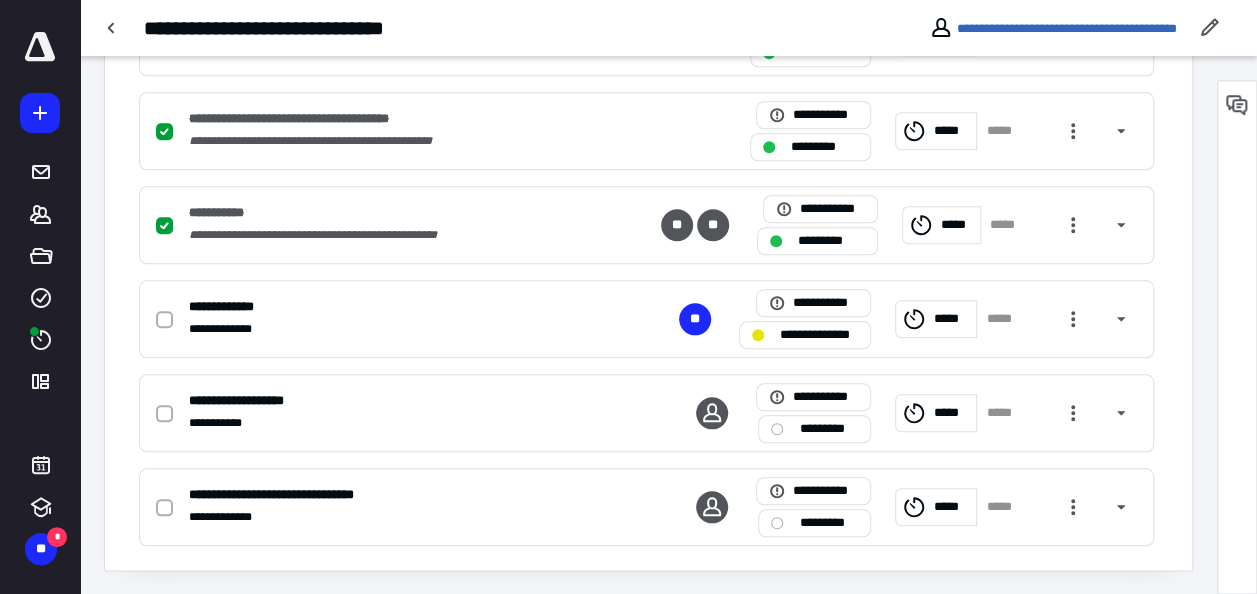 scroll, scrollTop: 0, scrollLeft: 0, axis: both 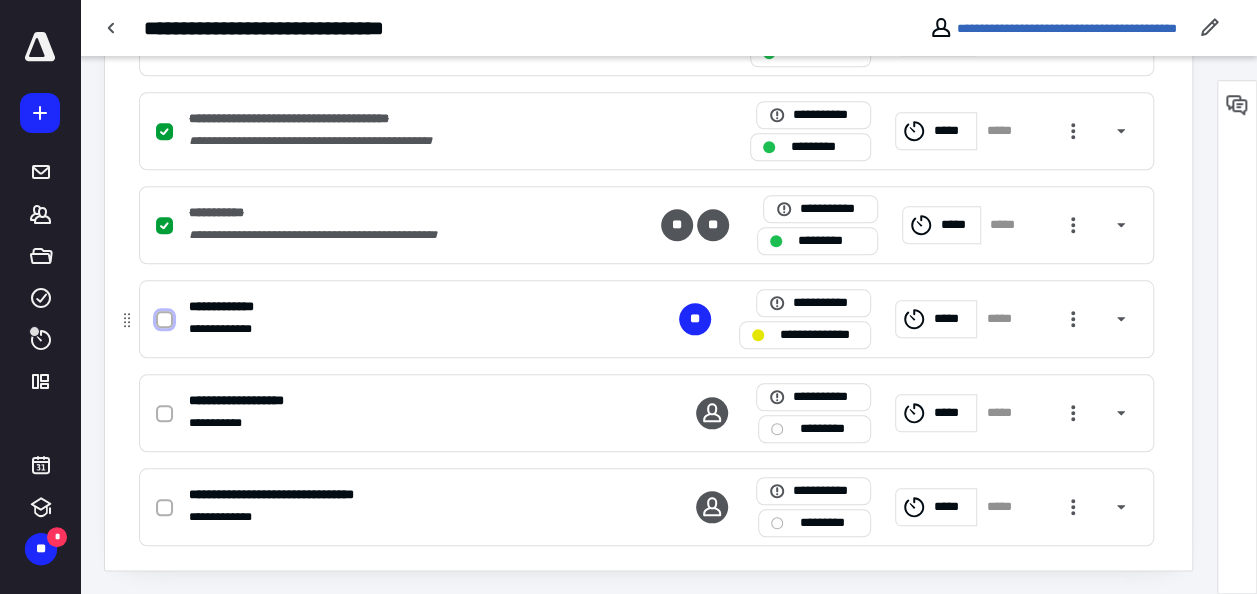 click at bounding box center [164, 320] 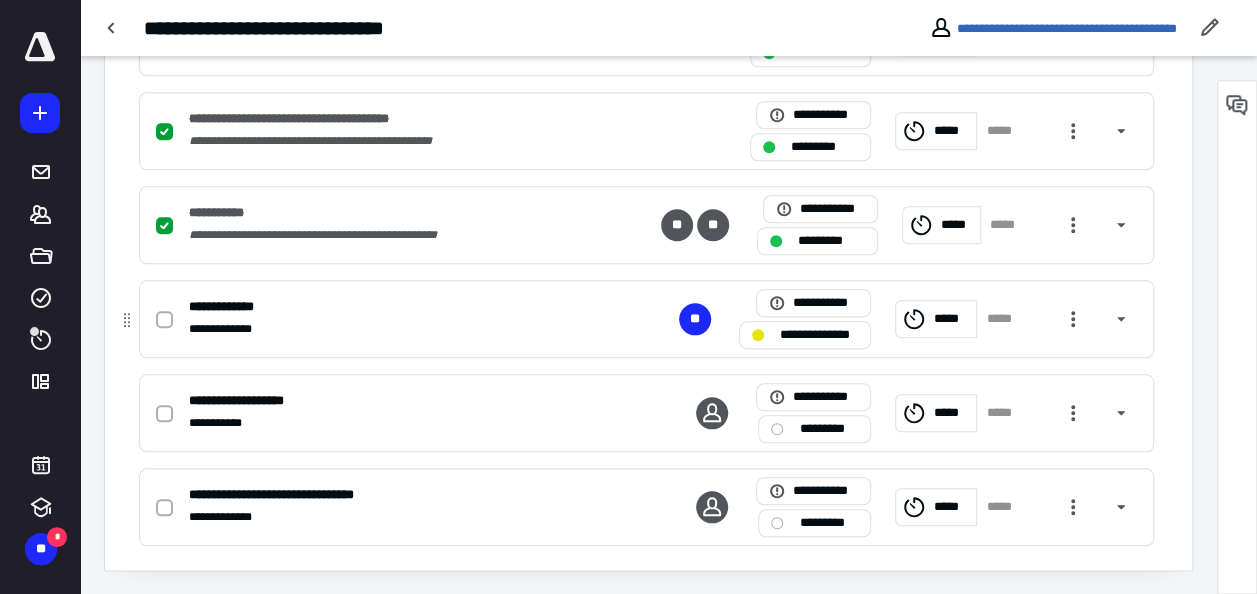 checkbox on "true" 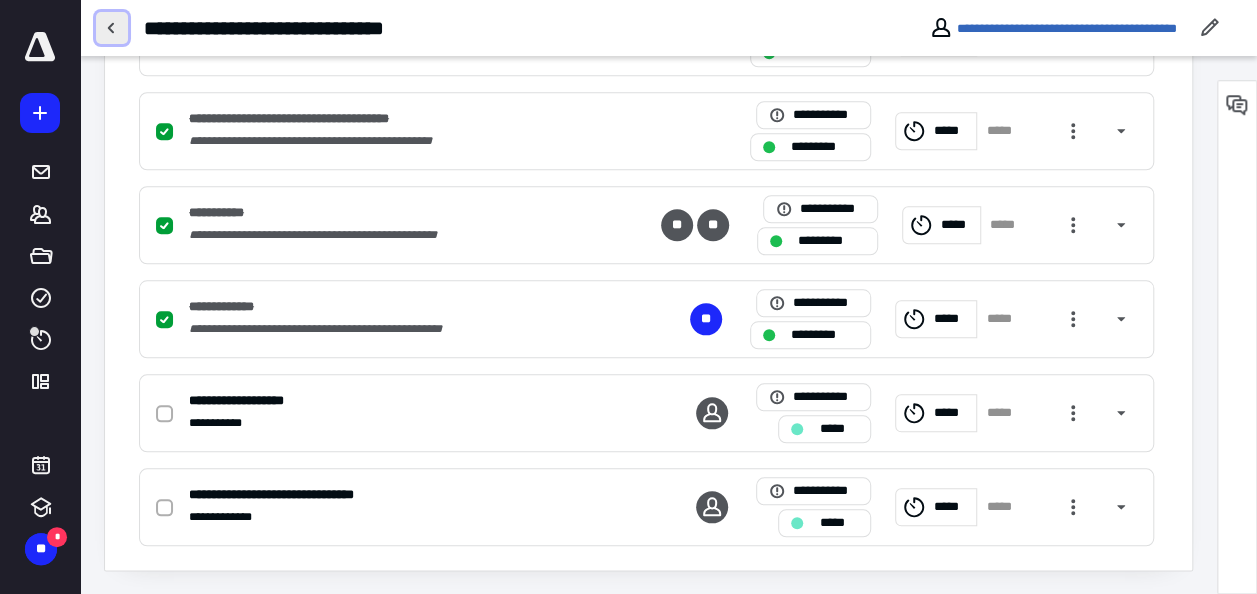click at bounding box center (112, 28) 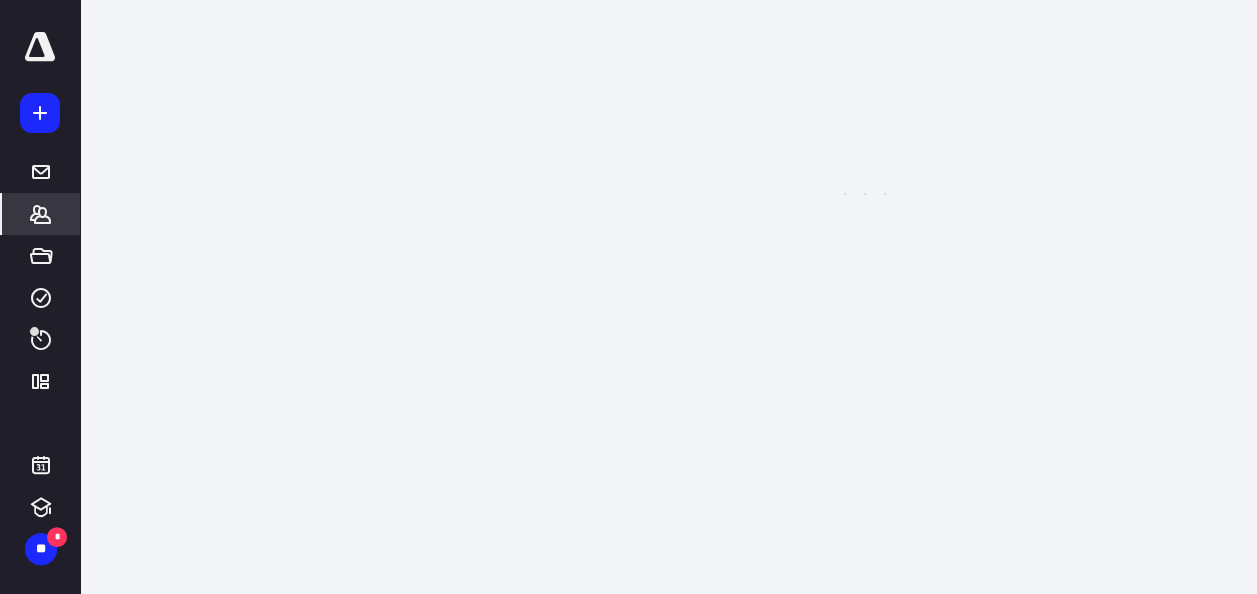 scroll, scrollTop: 0, scrollLeft: 0, axis: both 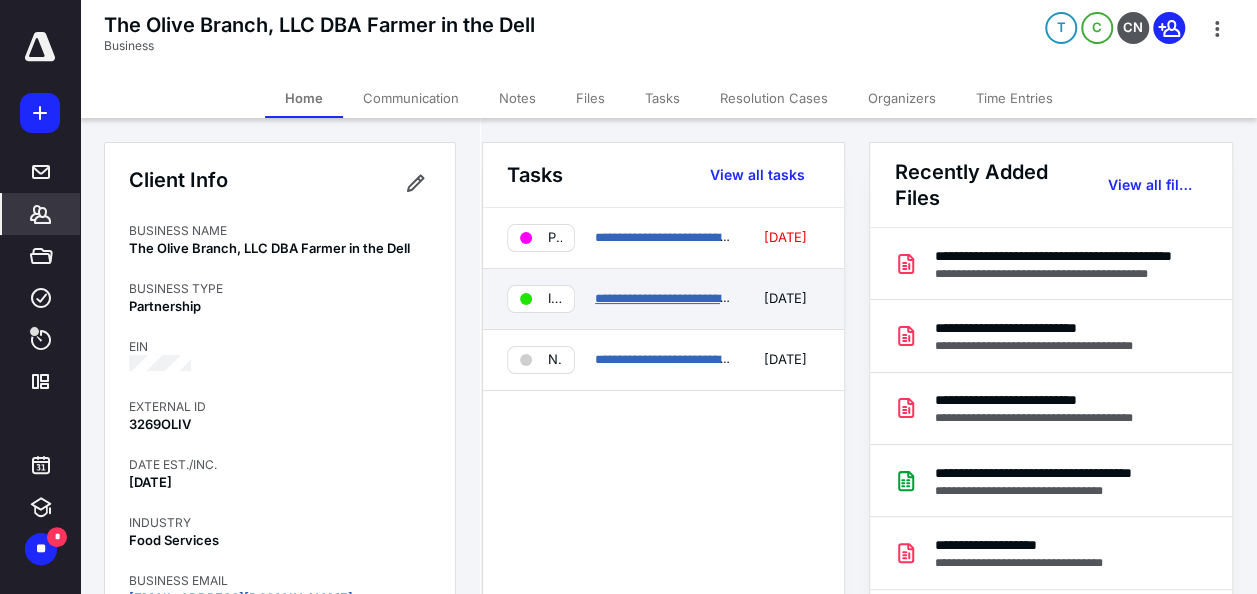 click on "**********" at bounding box center (672, 298) 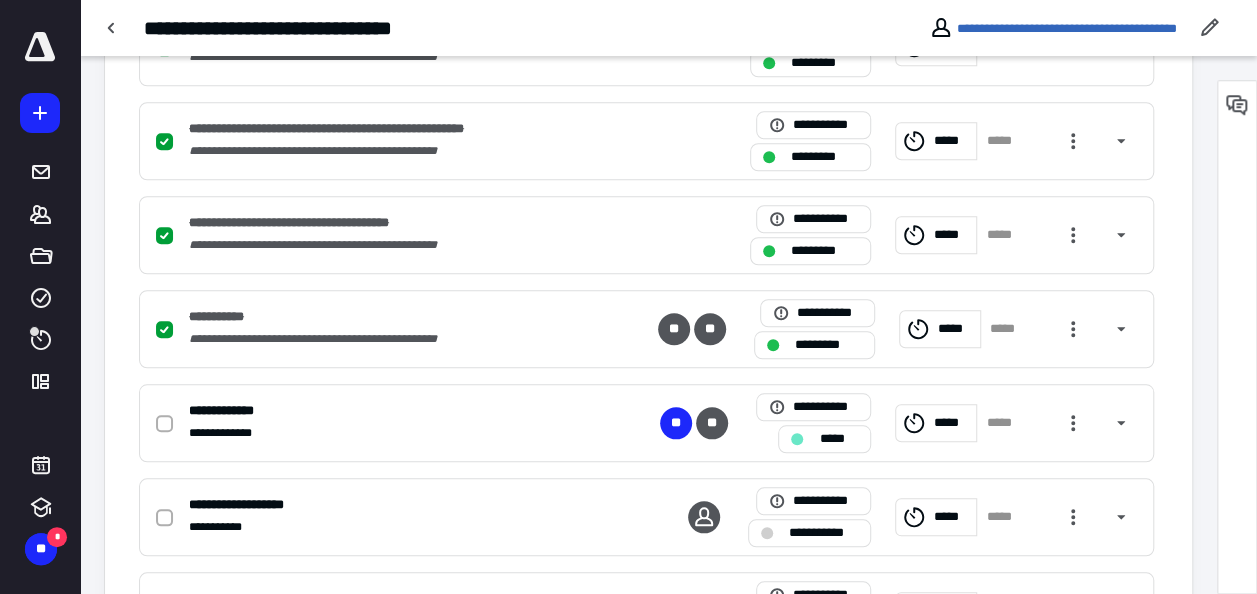 scroll, scrollTop: 800, scrollLeft: 0, axis: vertical 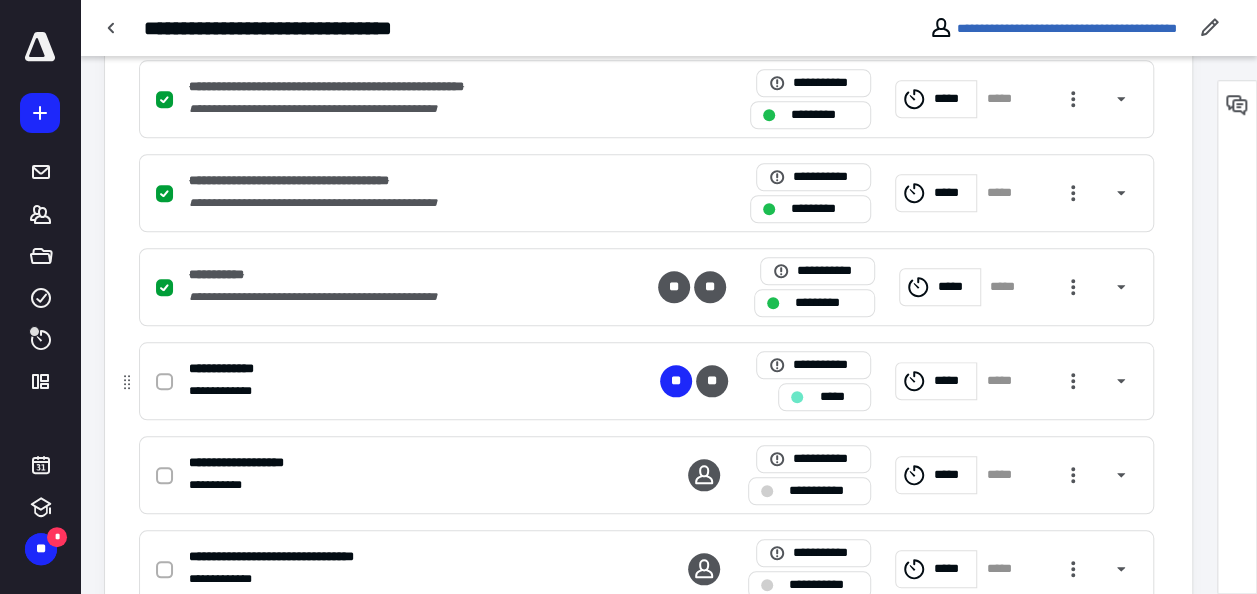 click on "*****" at bounding box center (936, 381) 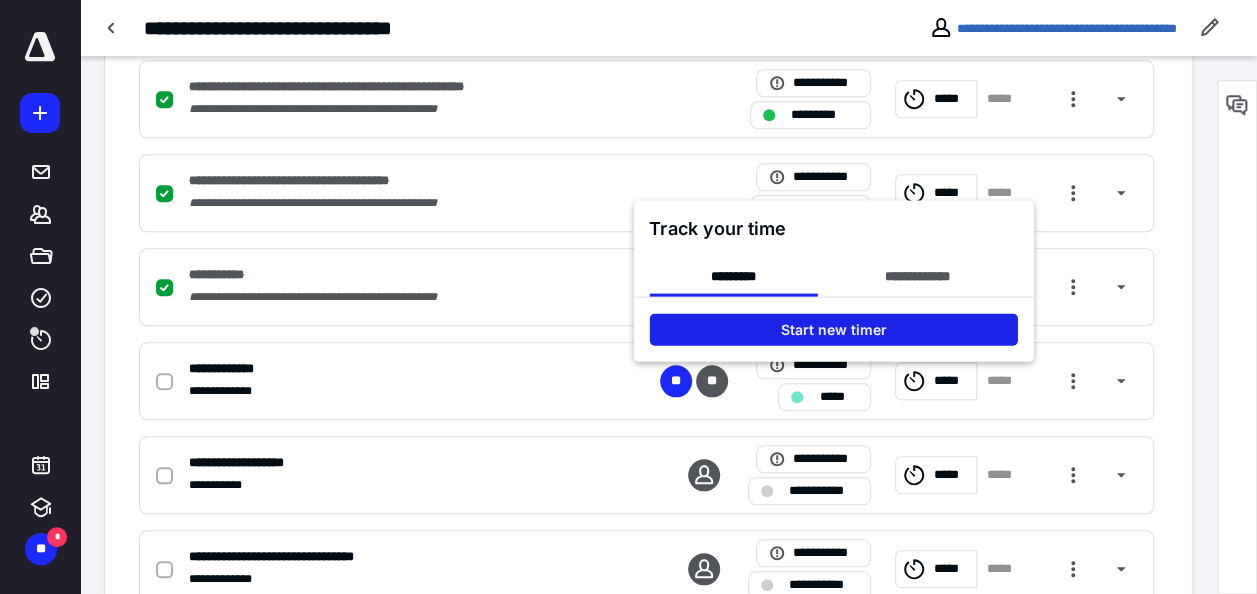 click on "Start new timer" at bounding box center (833, 330) 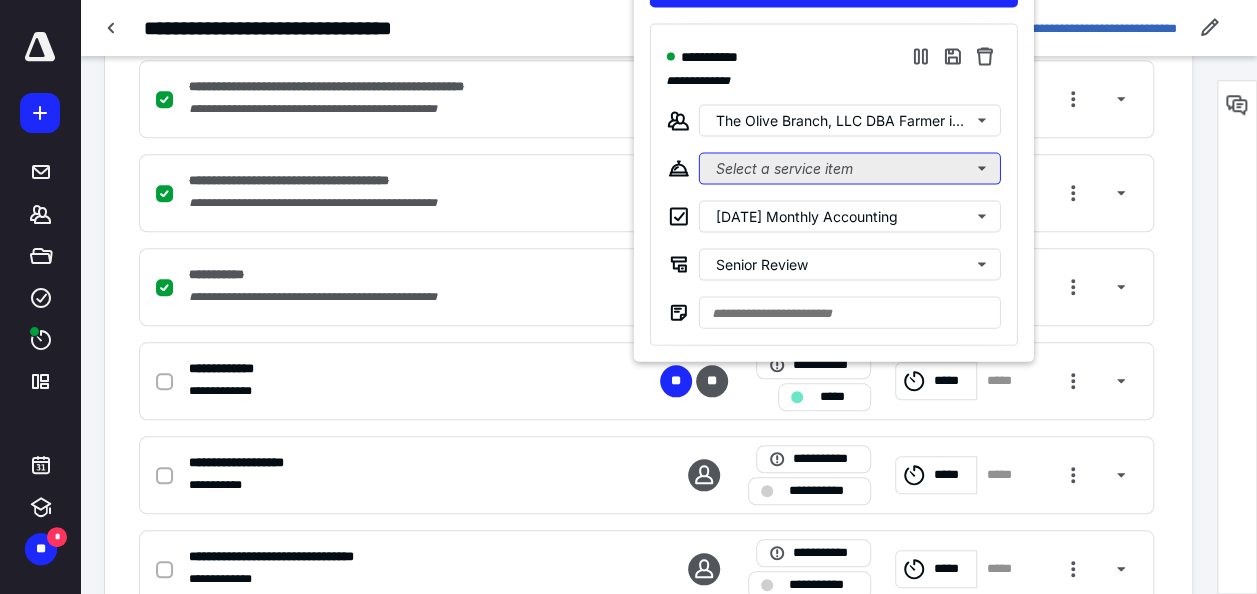 click on "Select a service item" at bounding box center (849, 169) 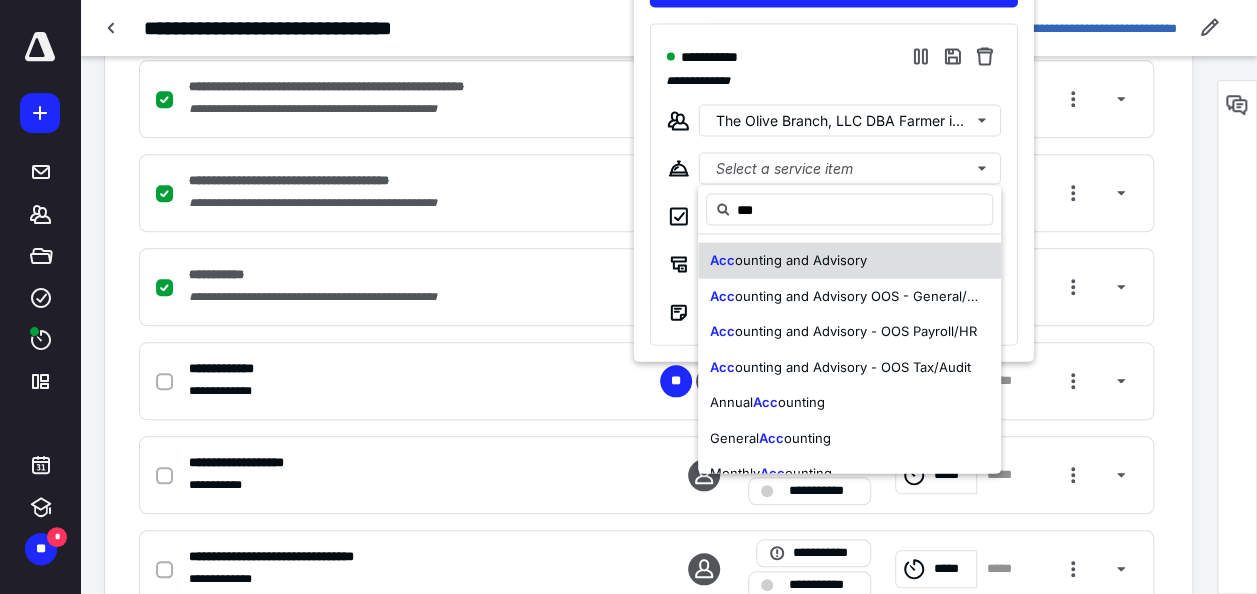 click on "Acc ounting and Advisory" at bounding box center (788, 260) 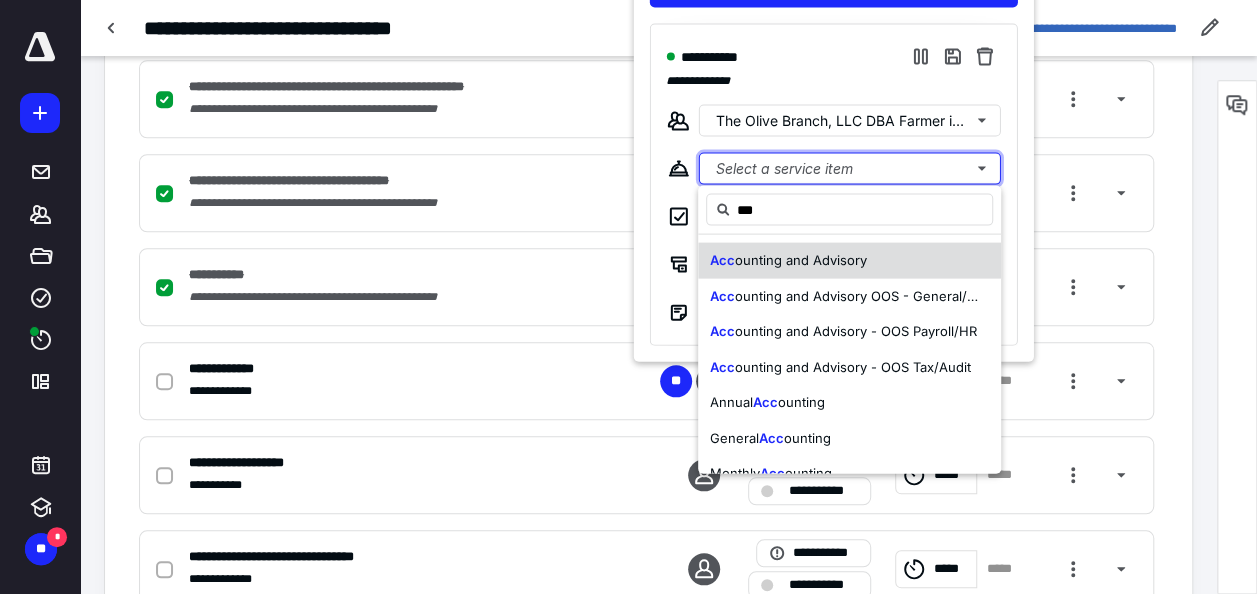 type 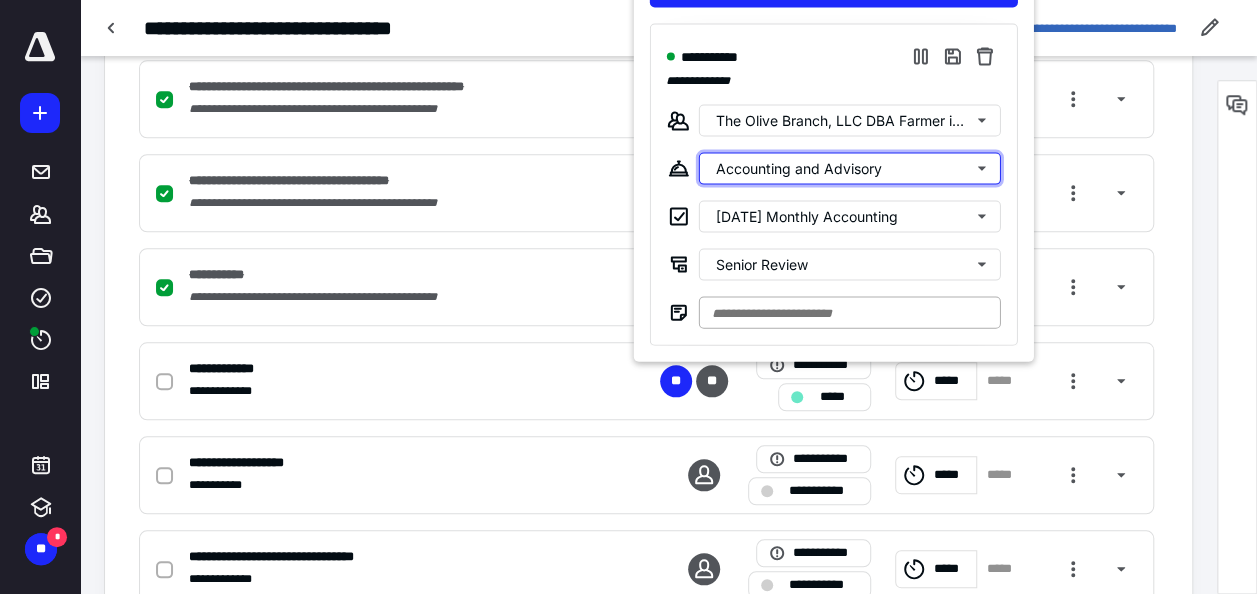 type 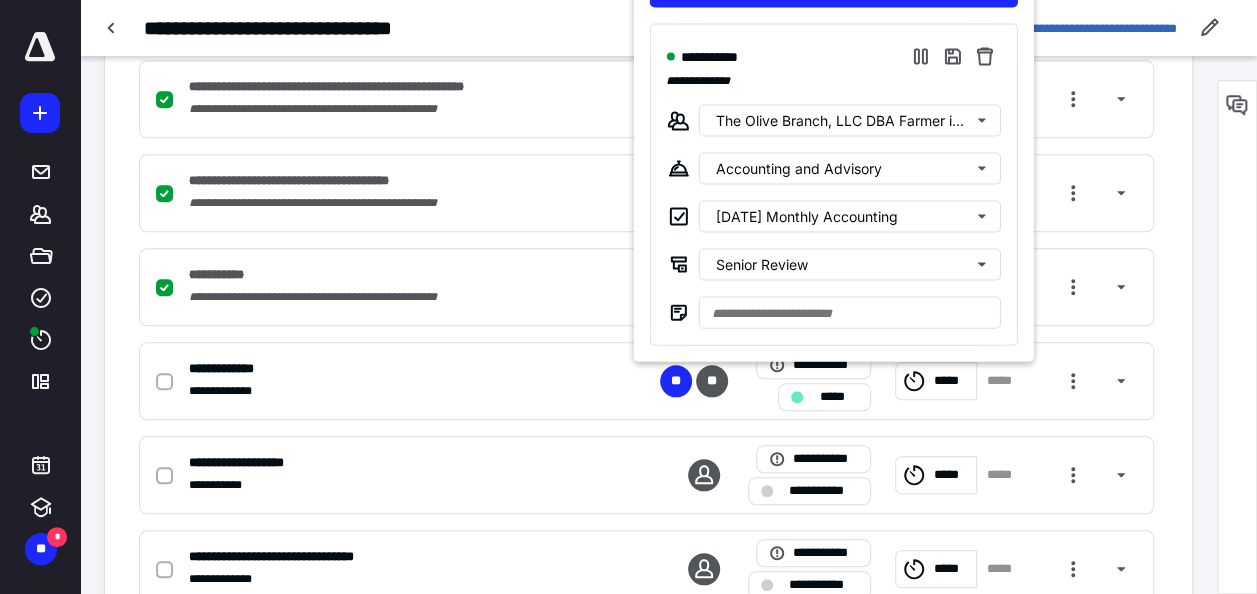 click at bounding box center (628, 297) 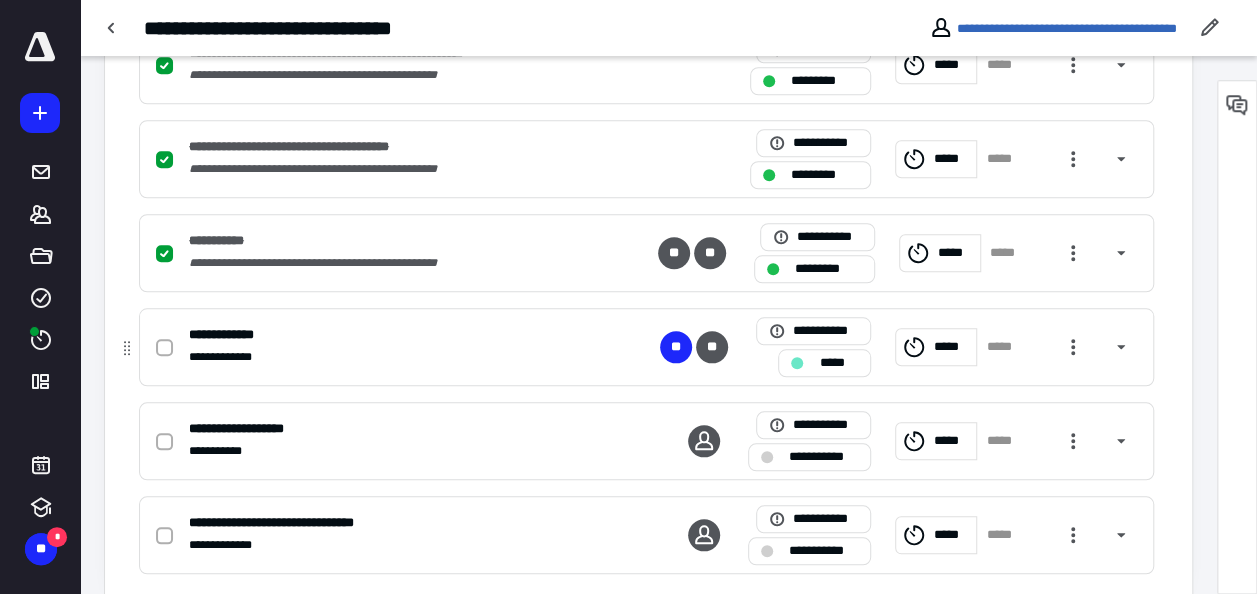 scroll, scrollTop: 862, scrollLeft: 0, axis: vertical 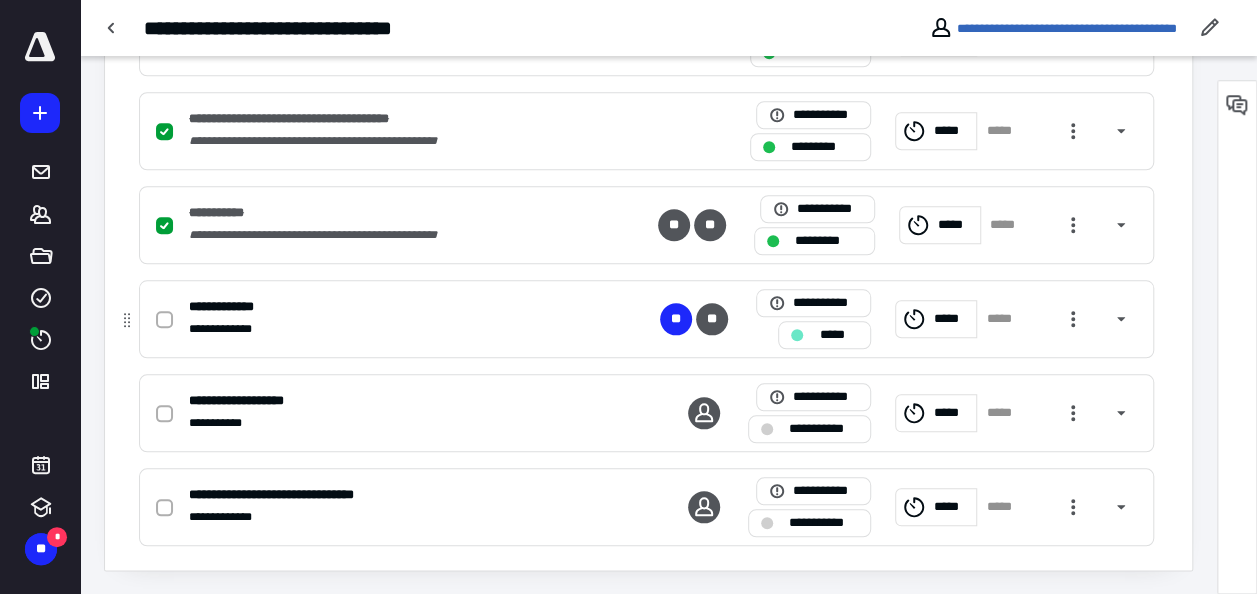 click 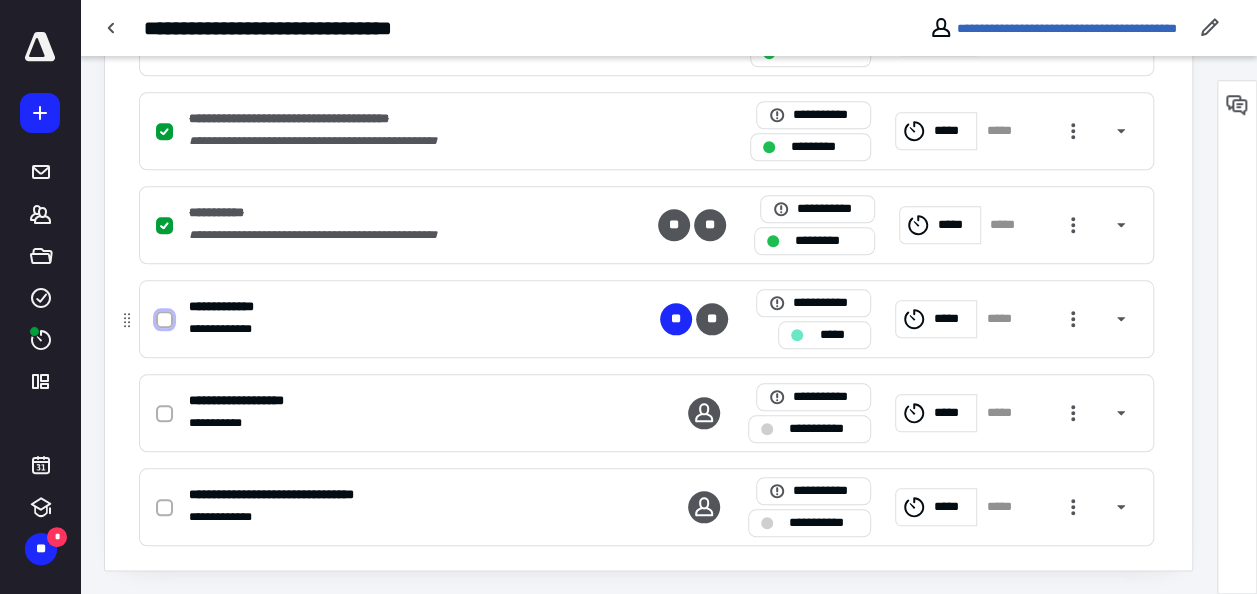 click at bounding box center [164, 320] 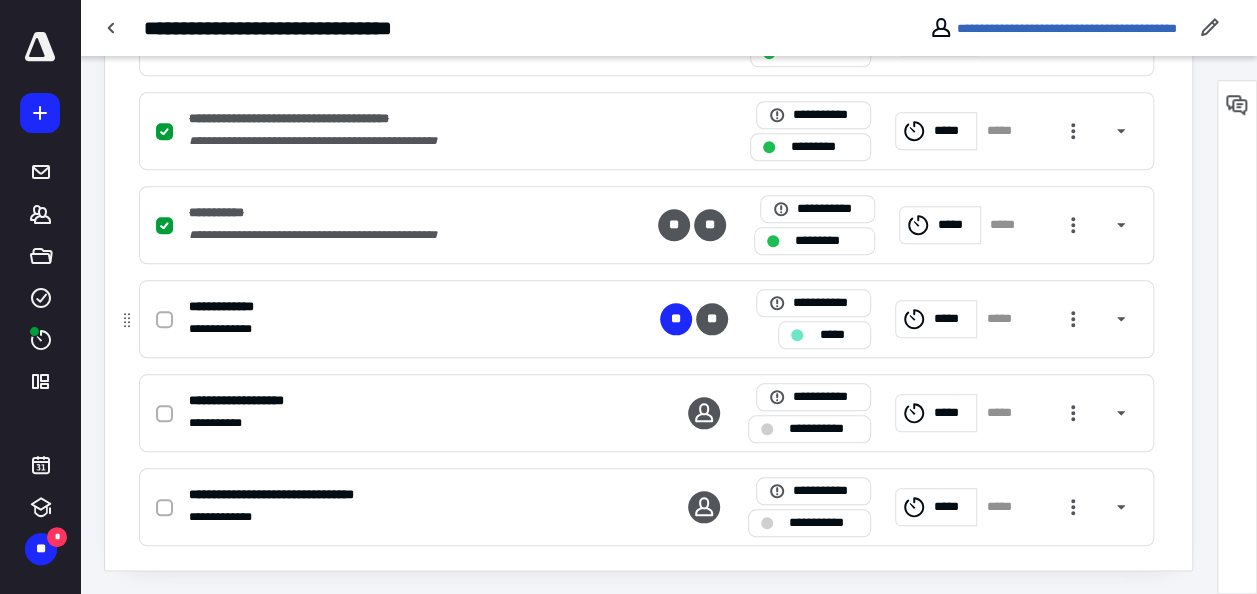 checkbox on "true" 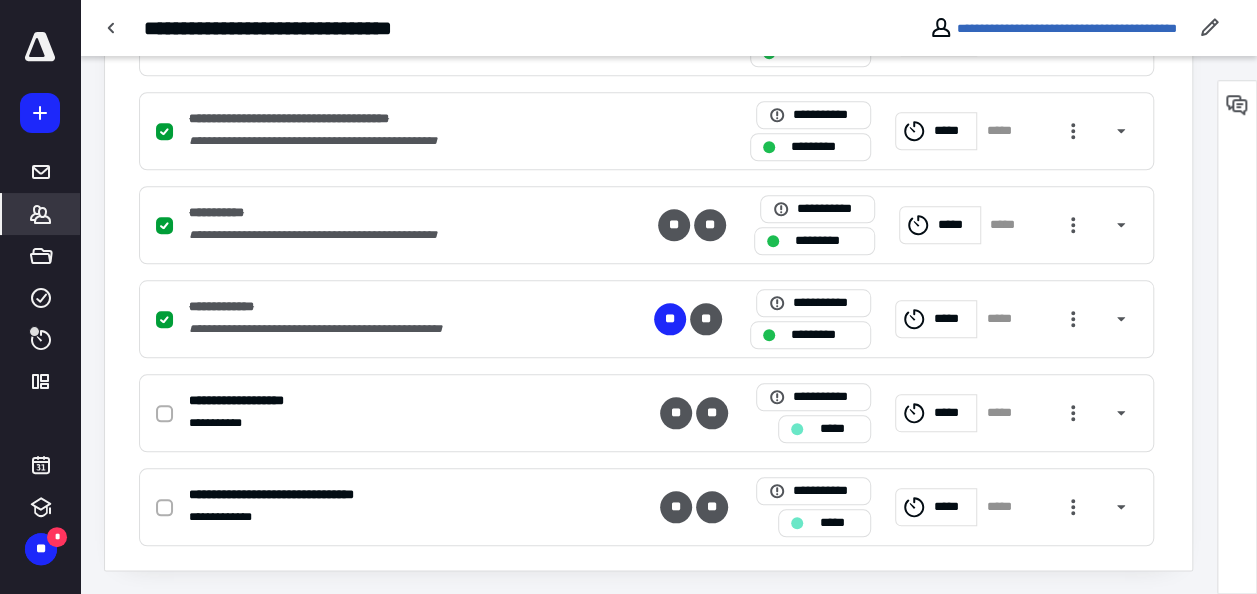 click 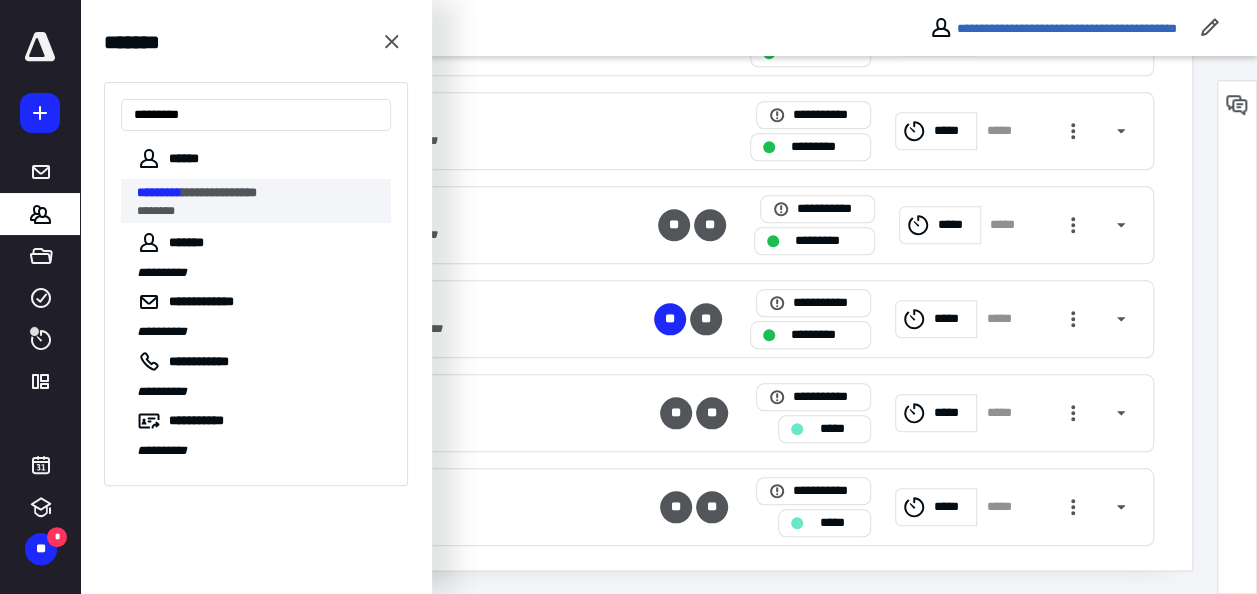 type on "*********" 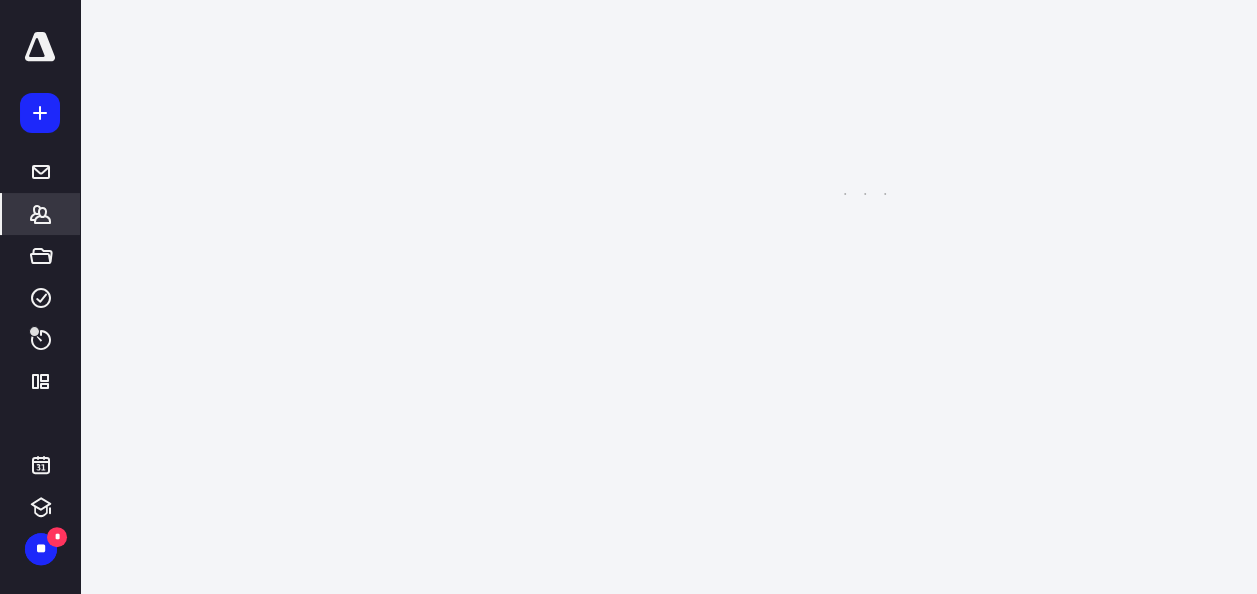 scroll, scrollTop: 0, scrollLeft: 0, axis: both 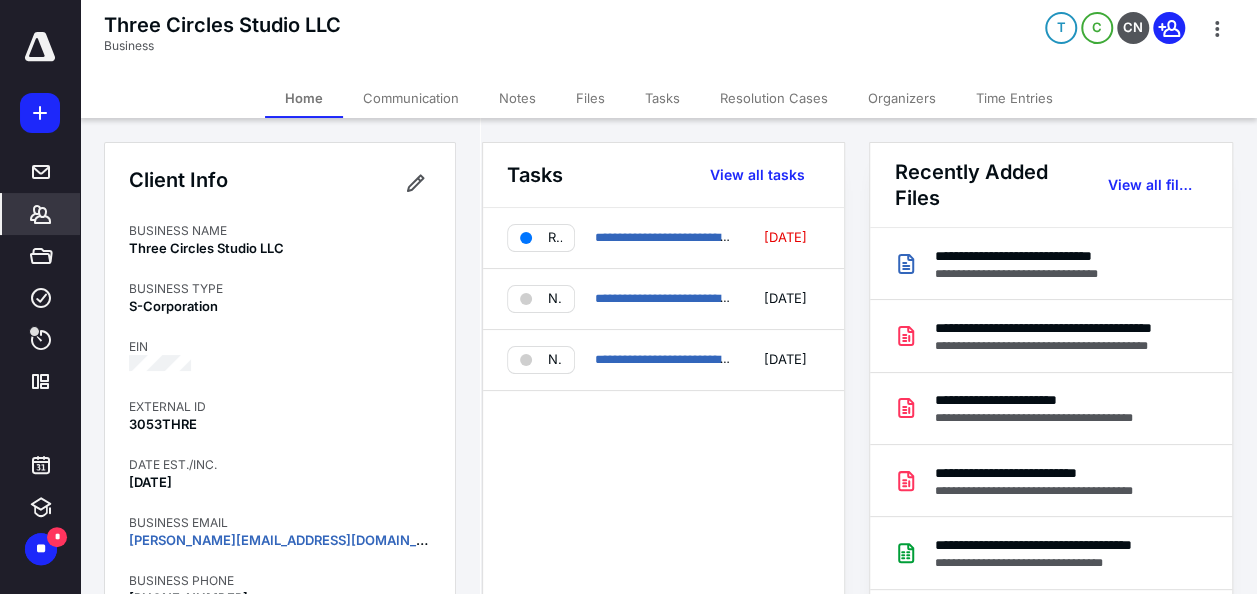 click on "Tasks" at bounding box center [662, 98] 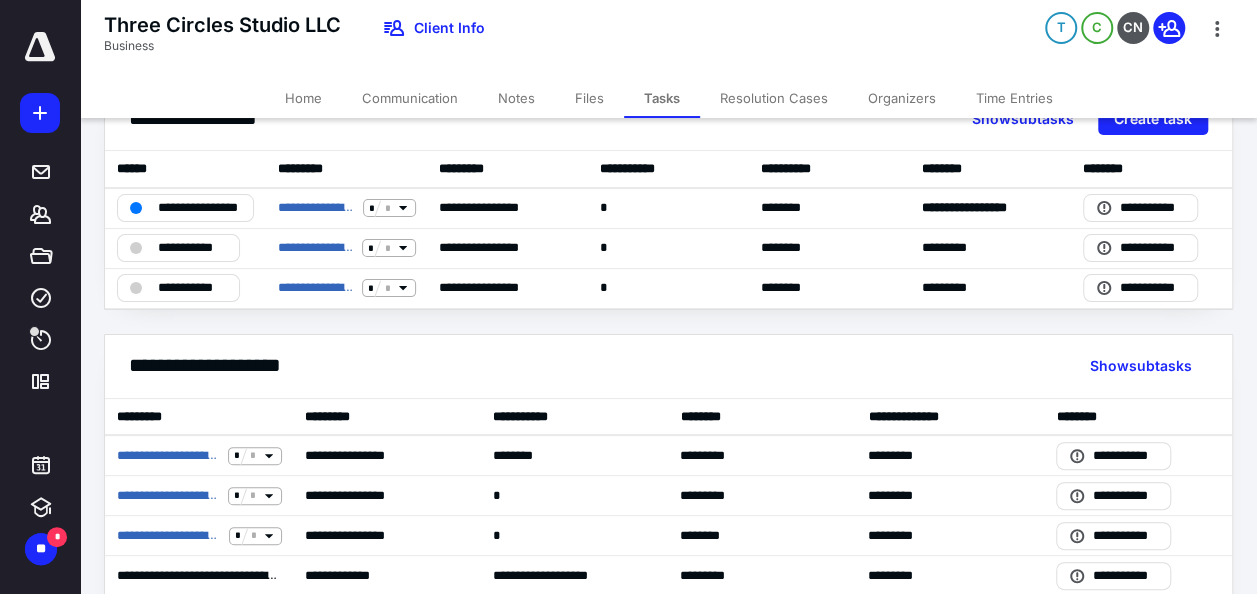 scroll, scrollTop: 100, scrollLeft: 0, axis: vertical 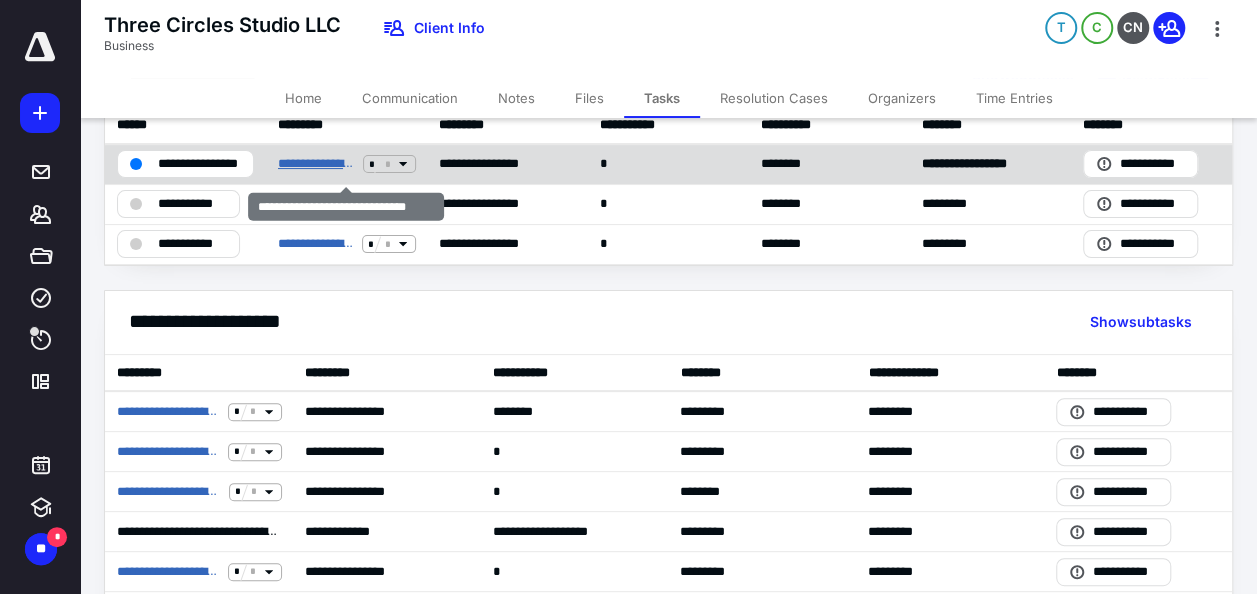 click on "**********" at bounding box center (316, 164) 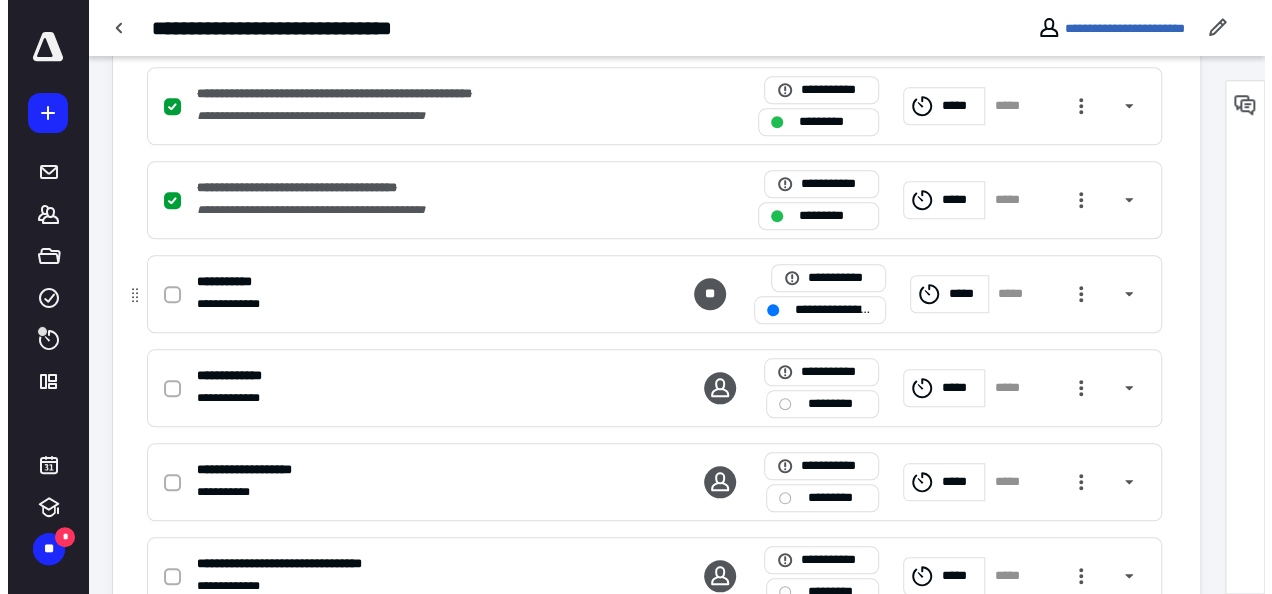 scroll, scrollTop: 800, scrollLeft: 0, axis: vertical 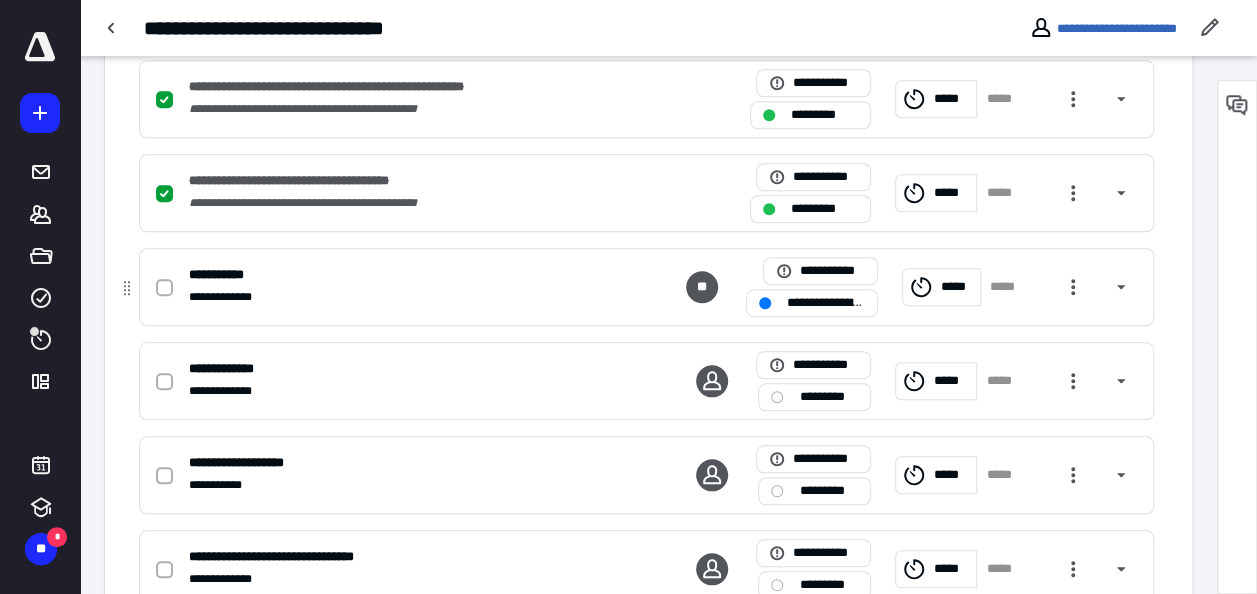 click at bounding box center [164, 288] 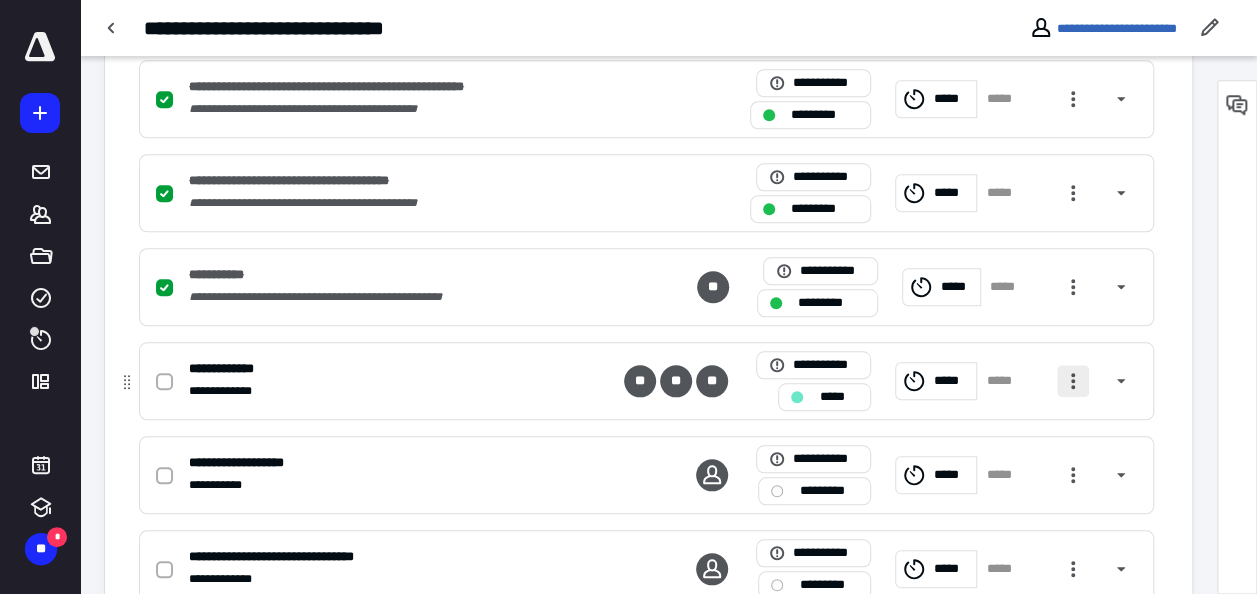 click at bounding box center [1073, 381] 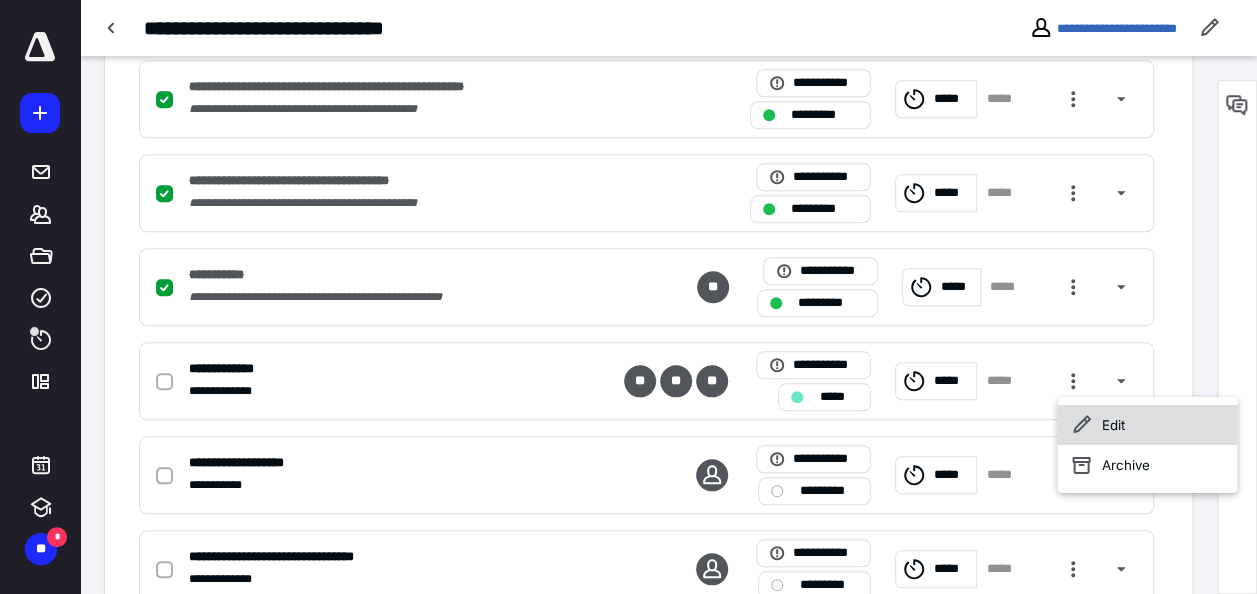 click 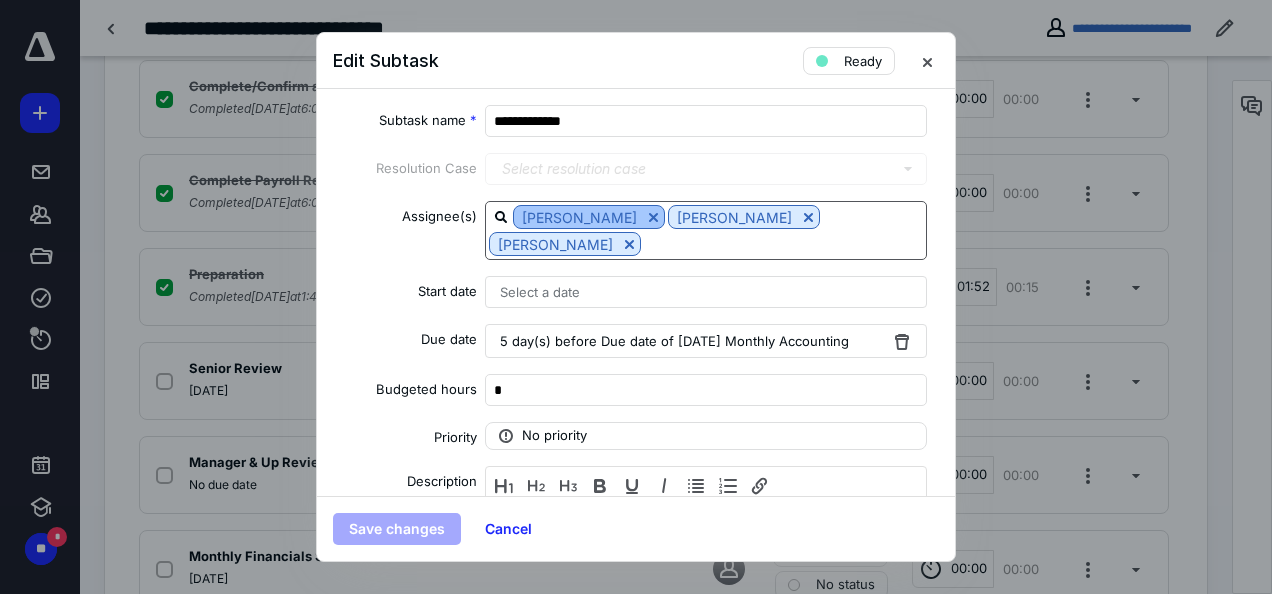 click at bounding box center [653, 217] 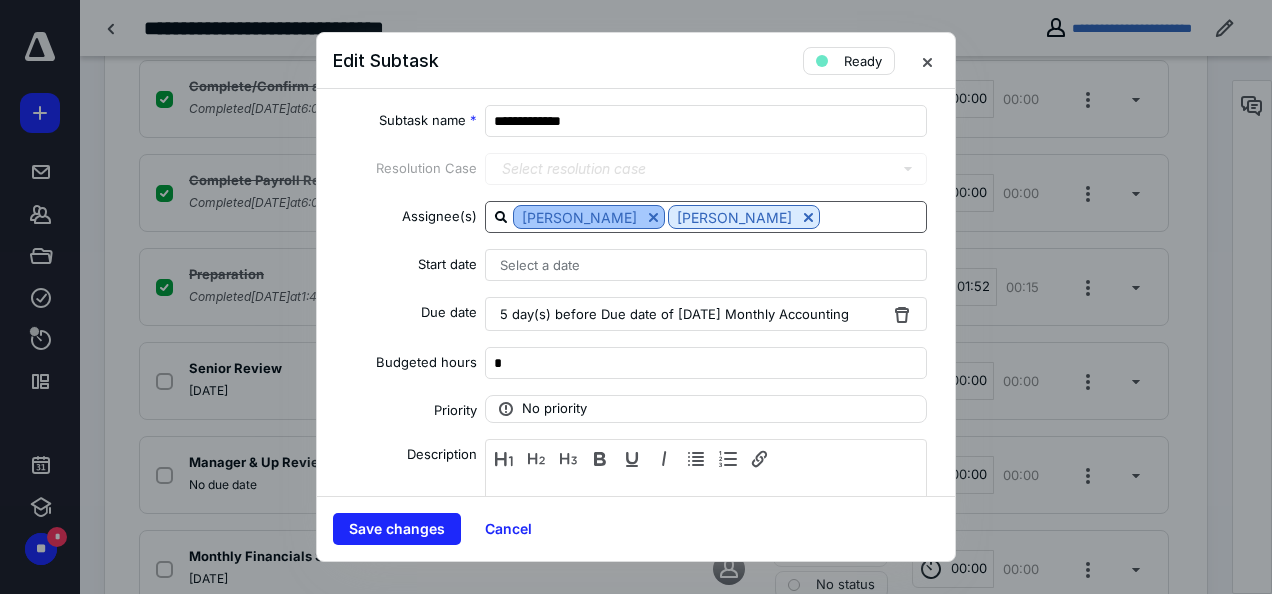 click at bounding box center (653, 217) 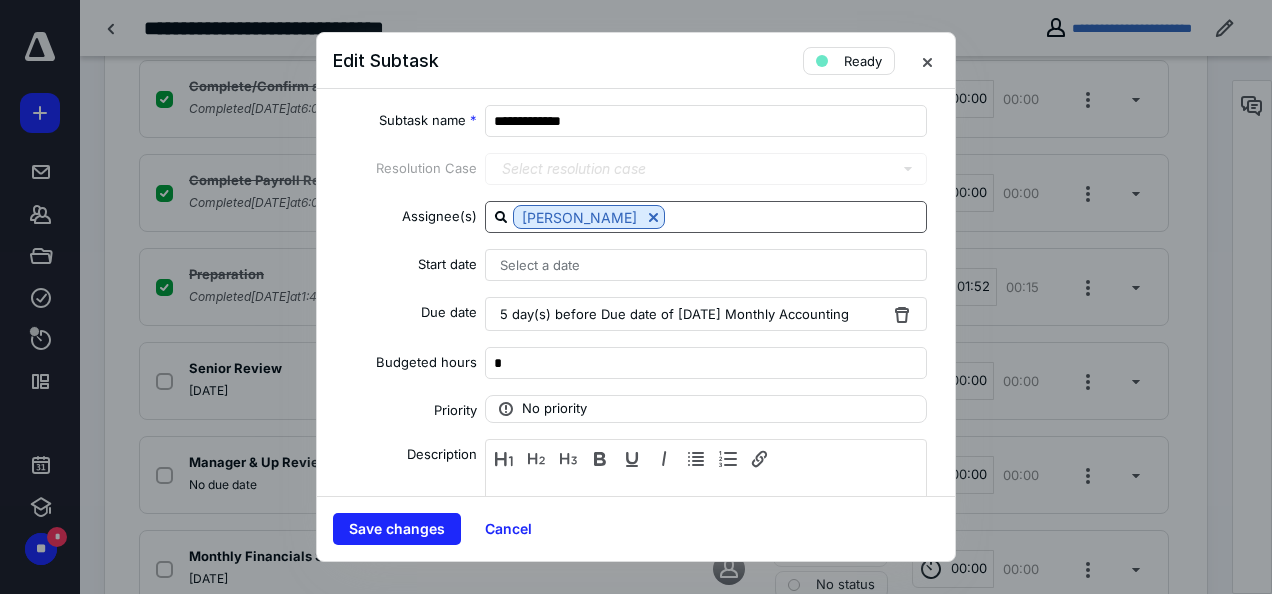 click at bounding box center [795, 216] 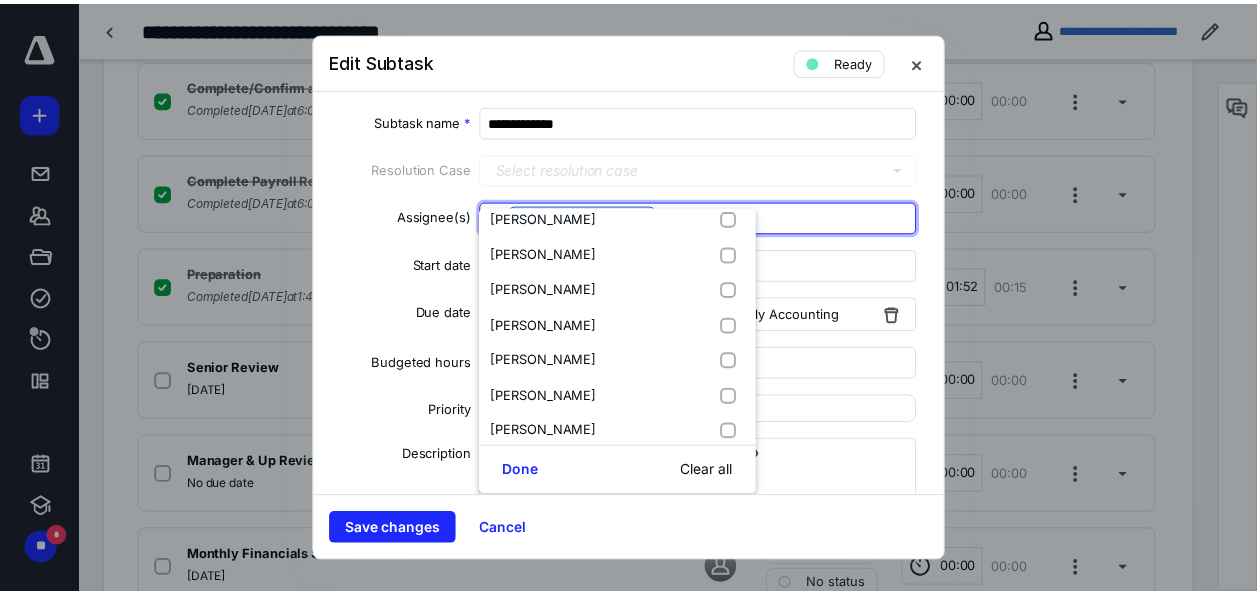 scroll, scrollTop: 1200, scrollLeft: 0, axis: vertical 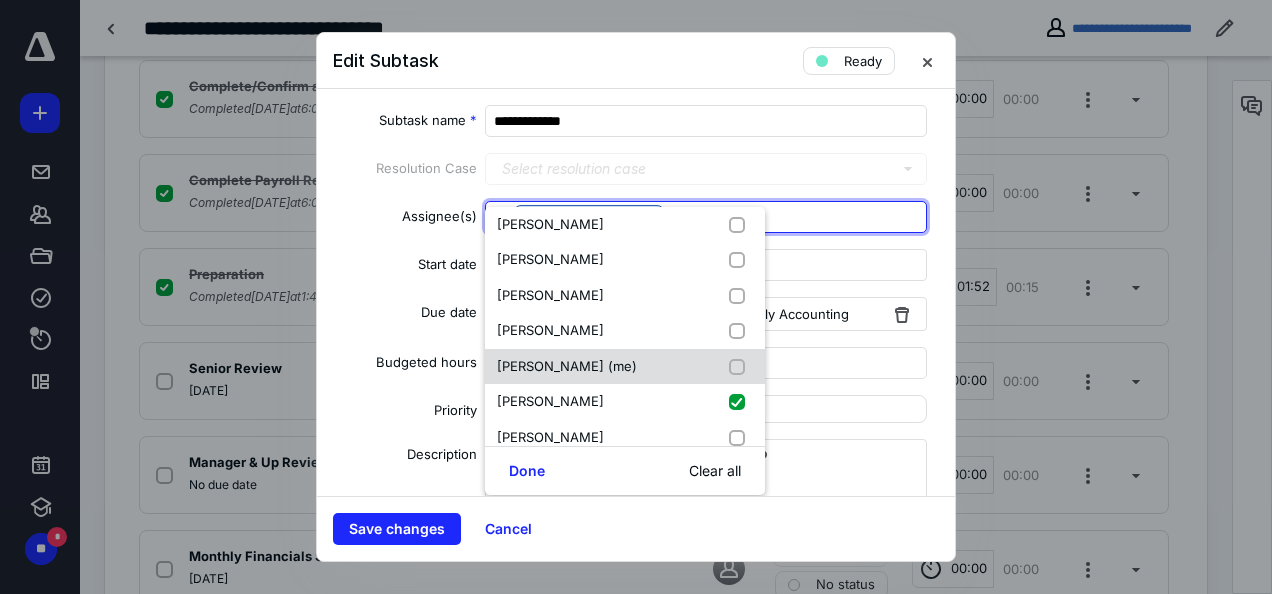 click on "[PERSON_NAME] (me)" at bounding box center (567, 366) 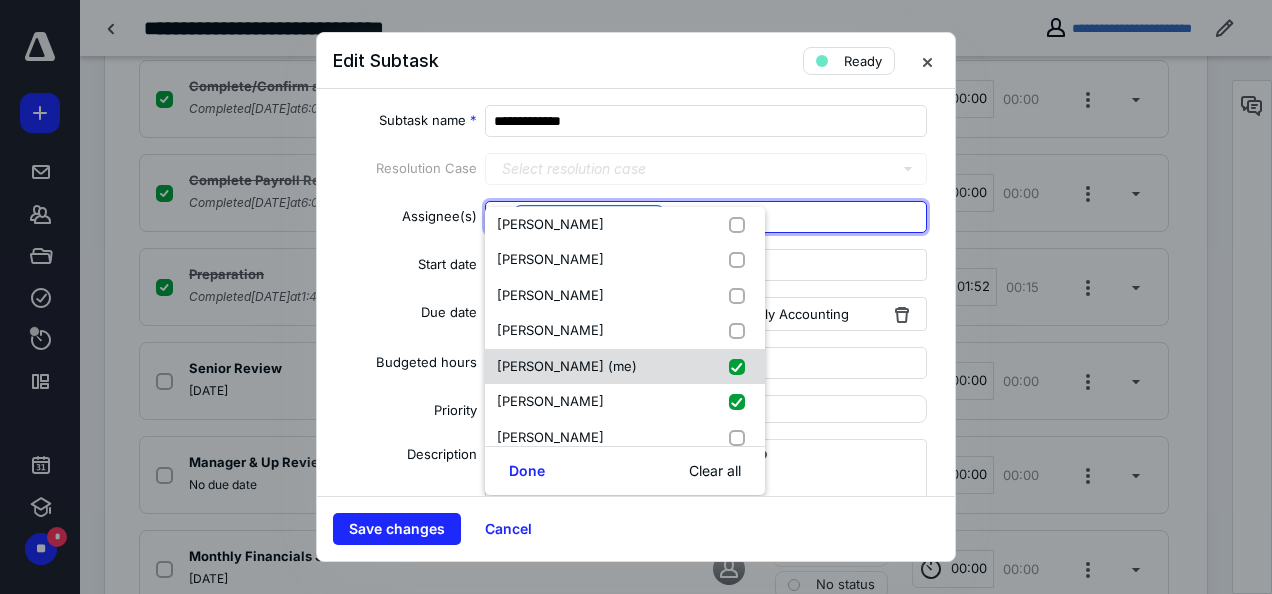 checkbox on "true" 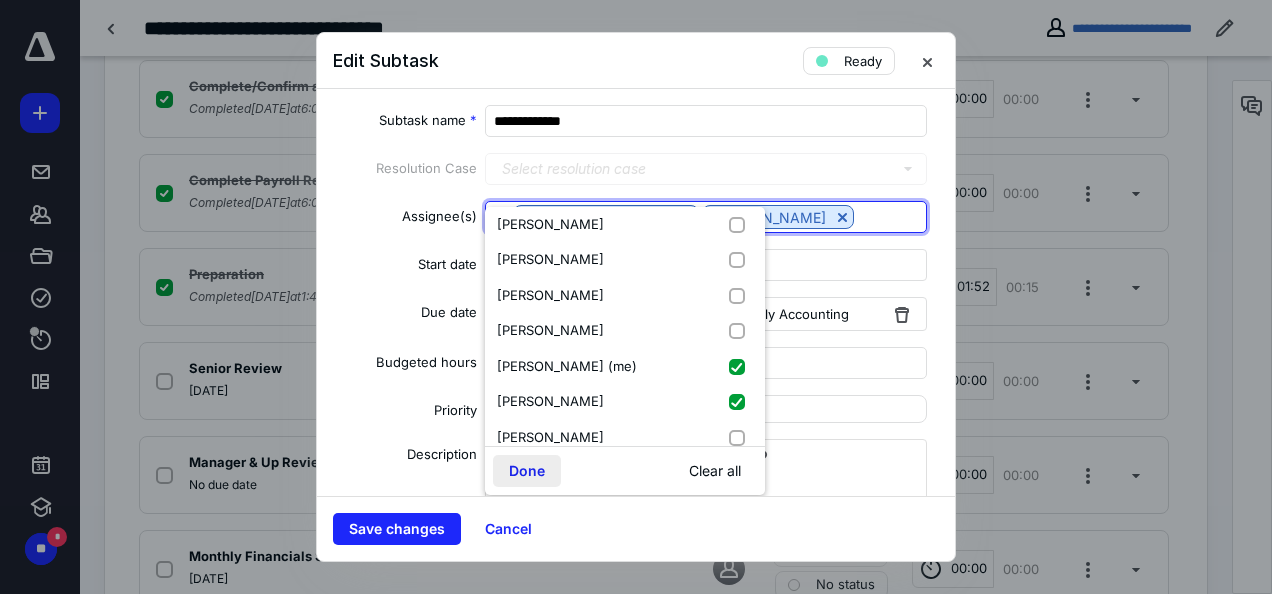 click on "Done" at bounding box center (527, 471) 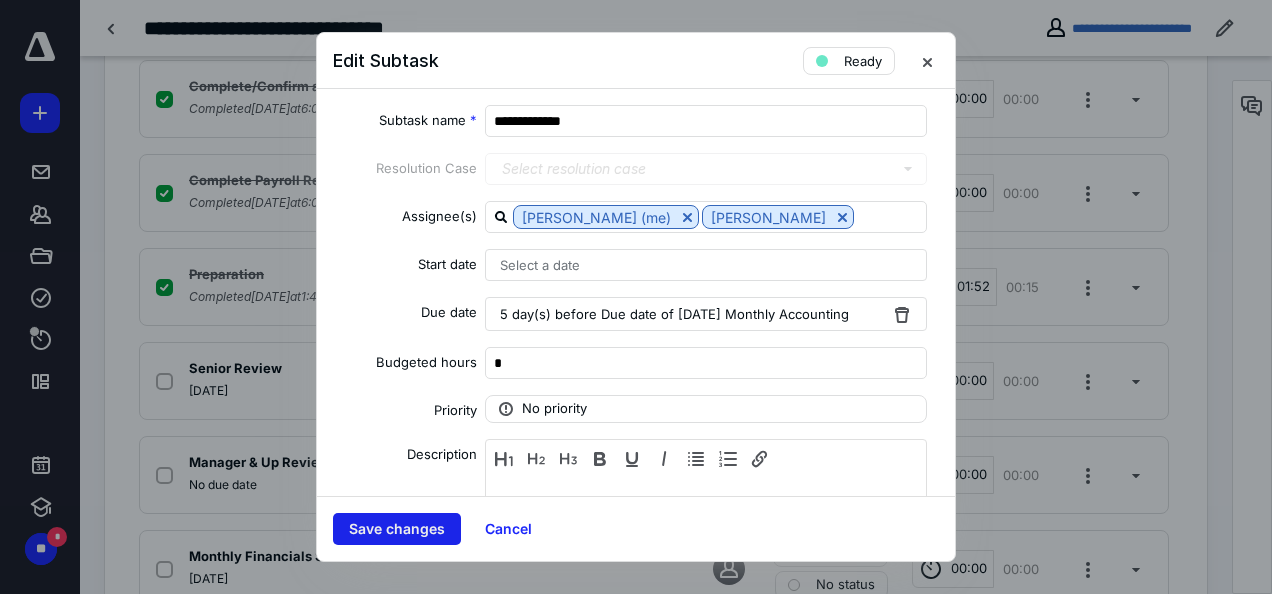click on "Save changes" at bounding box center [397, 529] 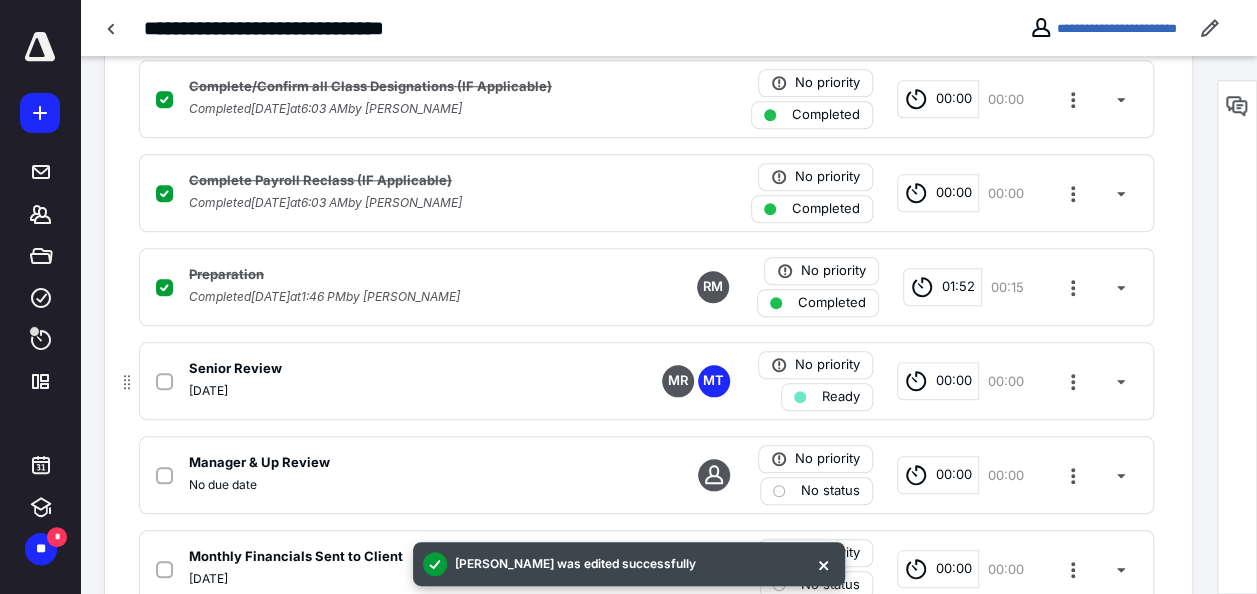click on "00:00" at bounding box center [938, 381] 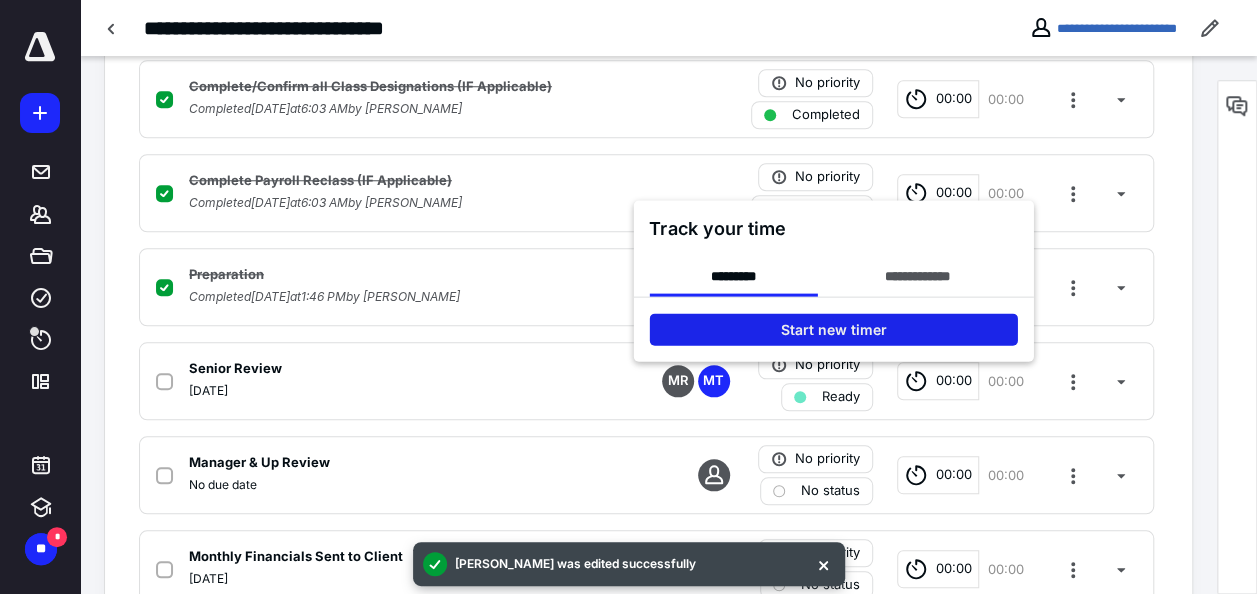 click on "Start new timer" at bounding box center (833, 330) 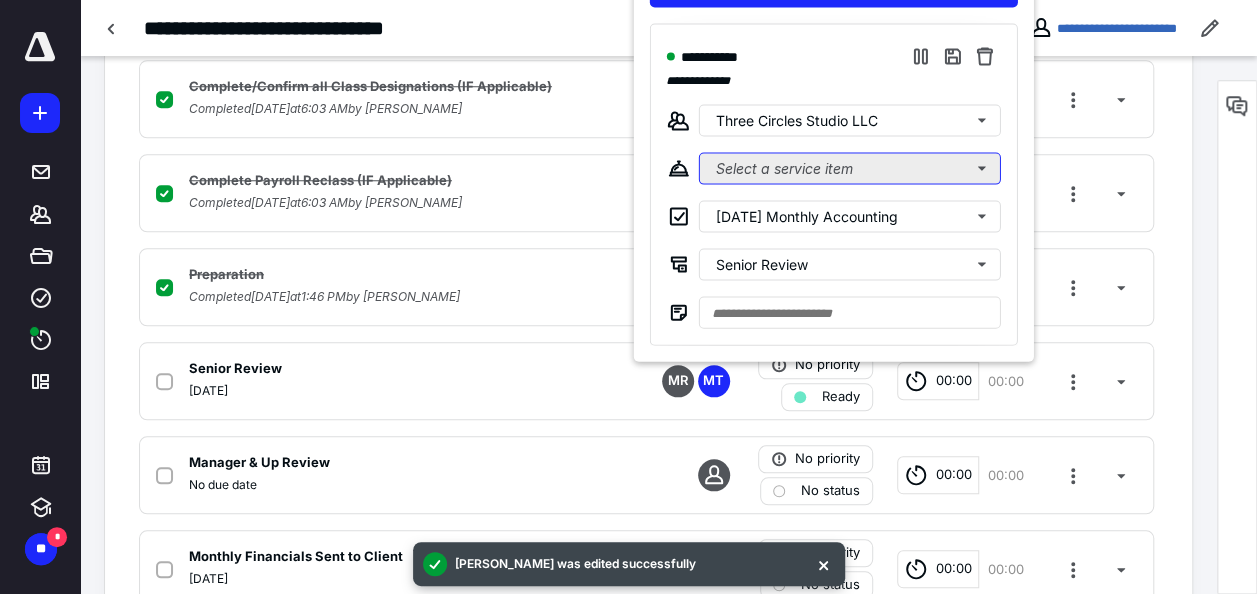 click on "Select a service item" at bounding box center (849, 169) 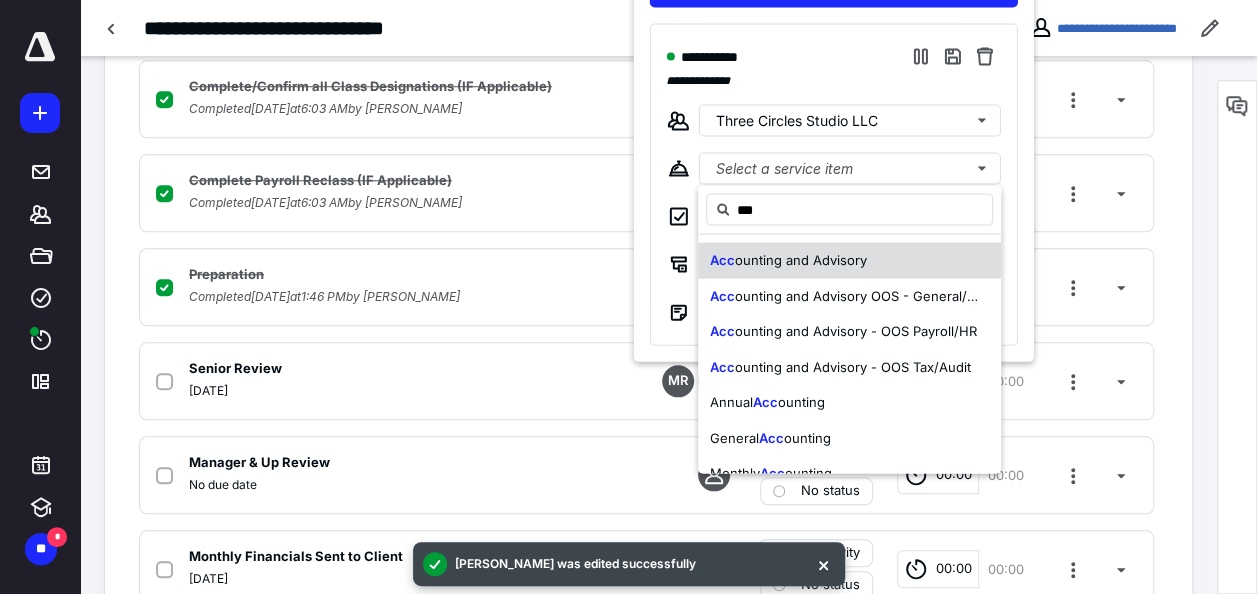 click on "ounting and Advisory" at bounding box center (801, 259) 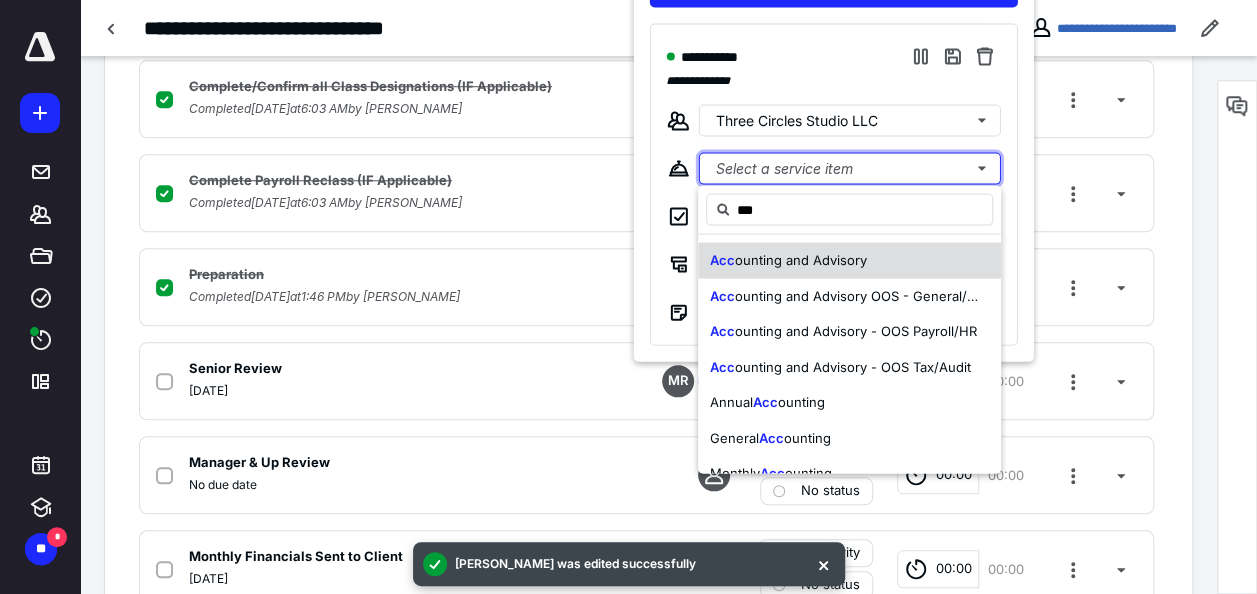 type 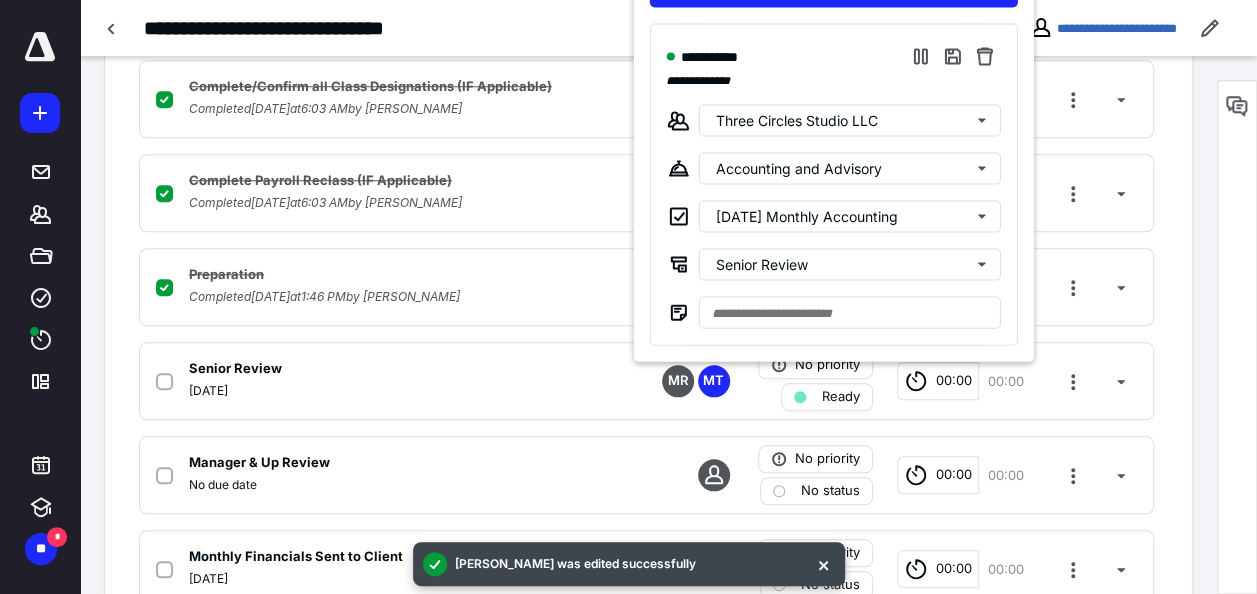 click at bounding box center [628, 297] 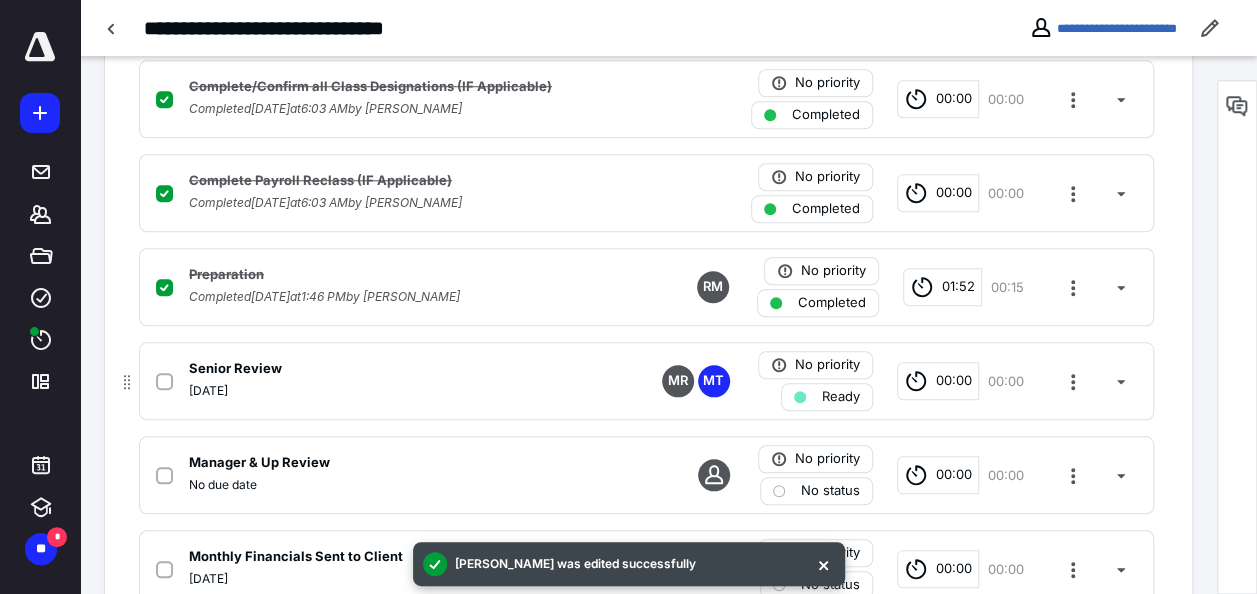 click on "Ready" at bounding box center (841, 397) 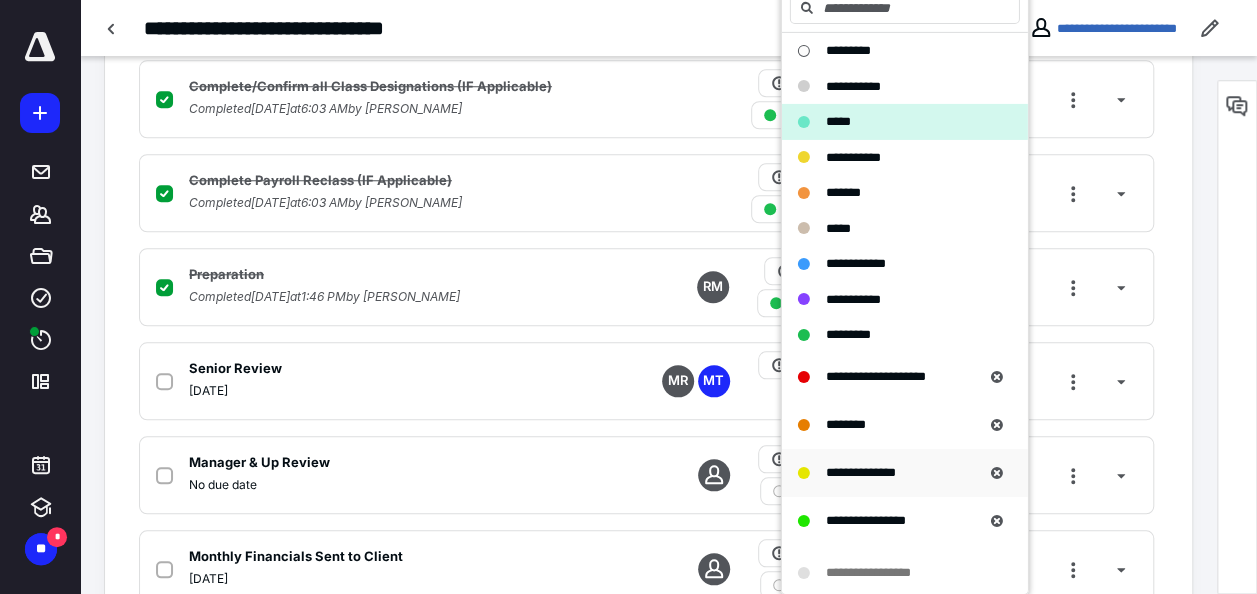 click on "**********" at bounding box center (861, 471) 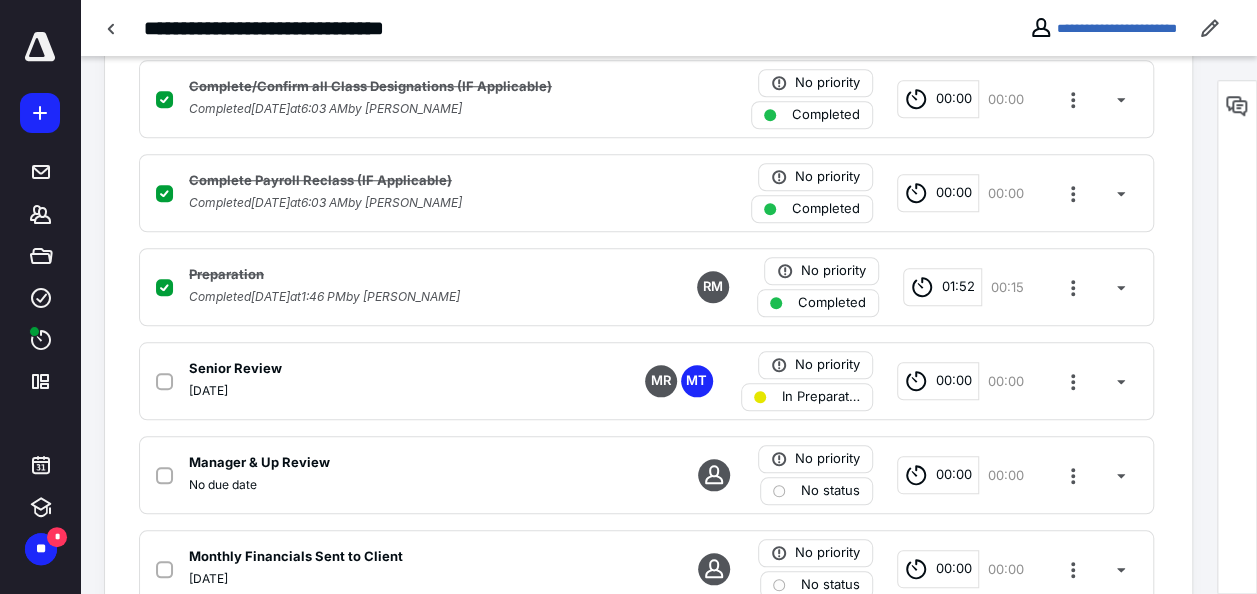 click on "Task  details No priority In Senior Review 00:00 00:00 Total time: 07:42 | 00:15 Recurs every   1   month  on  schedule Dates Add a date Due date [DATE] Start date [DATE] 67 % PROGRESS Work ( 9 ) Files Notes Reminders Automation ( 4 ) Subtasks Add a client request Add a subtask Complete Allocations Completed  [DATE]  6:03 AM  by [PERSON_NAME] No priority Completed 01:50 00:00 Complete Bank/CC Reconciliations Completed  [DATE]  10:22 AM  by [PERSON_NAME] No priority Completed 04:00 00:00 Complete Loan Reconciliations (IF Applicable) Completed  [DATE]  6:03 AM  by [PERSON_NAME] No priority Completed 00:00 00:00 Complete/Confirm all Class Designations (IF Applicable) Completed  [DATE]  6:03 AM  by [PERSON_NAME] No priority Completed 00:00 00:00 Complete Payroll Reclass (IF Applicable) Completed  [DATE]  6:03 AM  by [PERSON_NAME] No priority Completed 00:00 00:00 Preparation Completed  [DATE]  1:46 PM  by [PERSON_NAME] RM No priority Completed 01:52 00:15 MR MT" at bounding box center (648, -44) 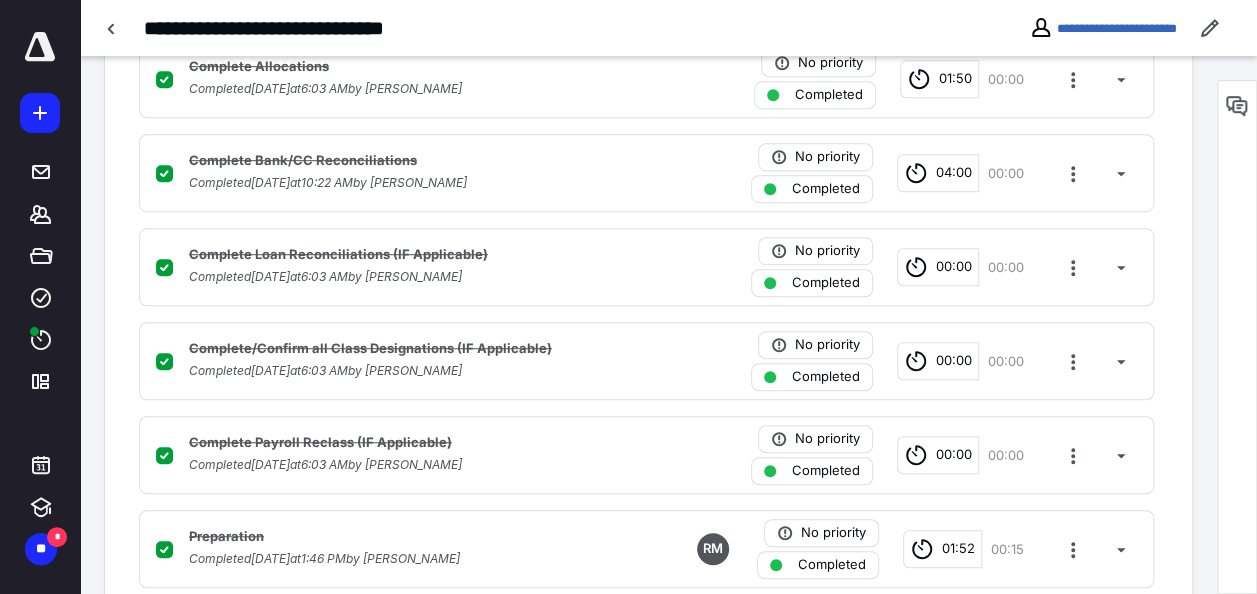 scroll, scrollTop: 500, scrollLeft: 0, axis: vertical 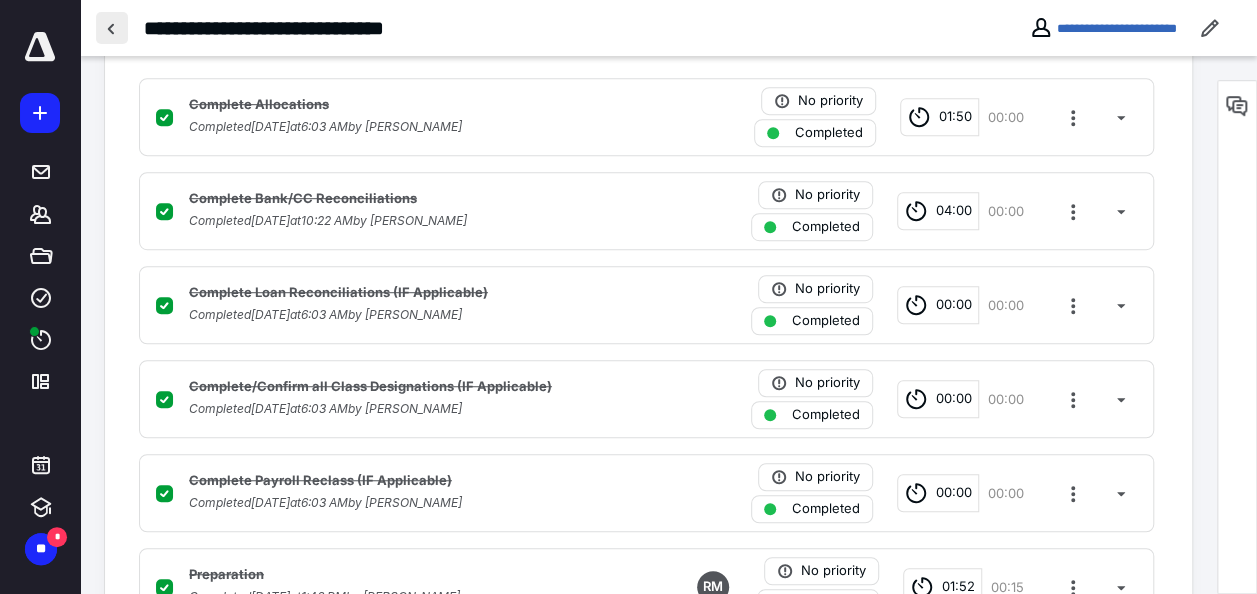 click at bounding box center (112, 28) 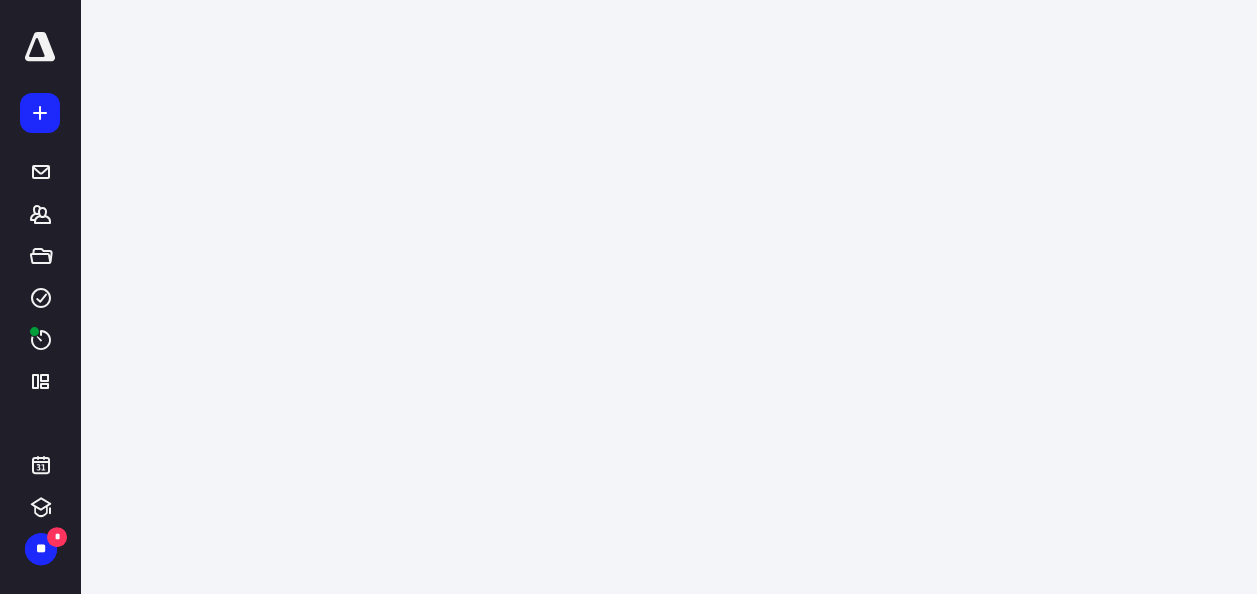 scroll, scrollTop: 0, scrollLeft: 0, axis: both 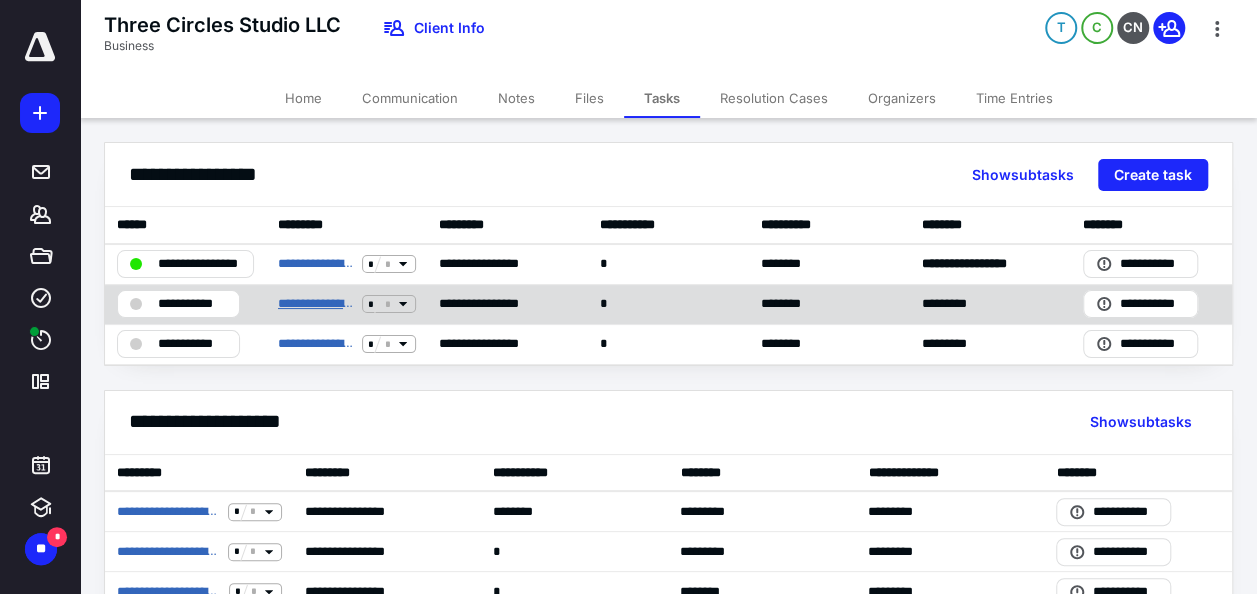 click on "**********" at bounding box center [316, 304] 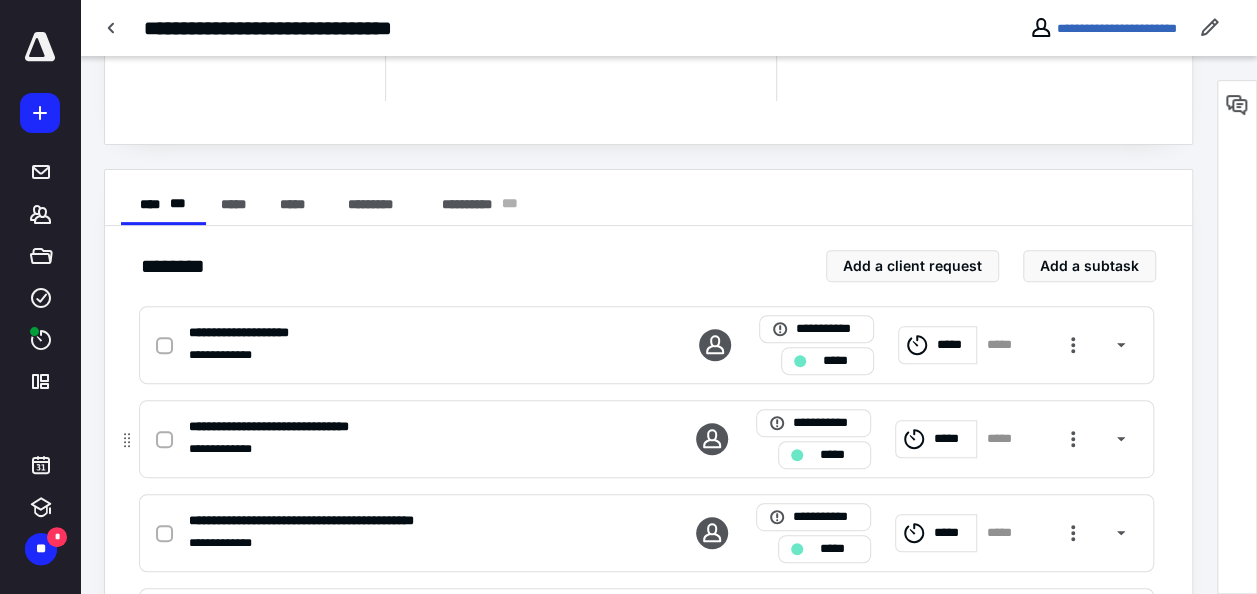 scroll, scrollTop: 400, scrollLeft: 0, axis: vertical 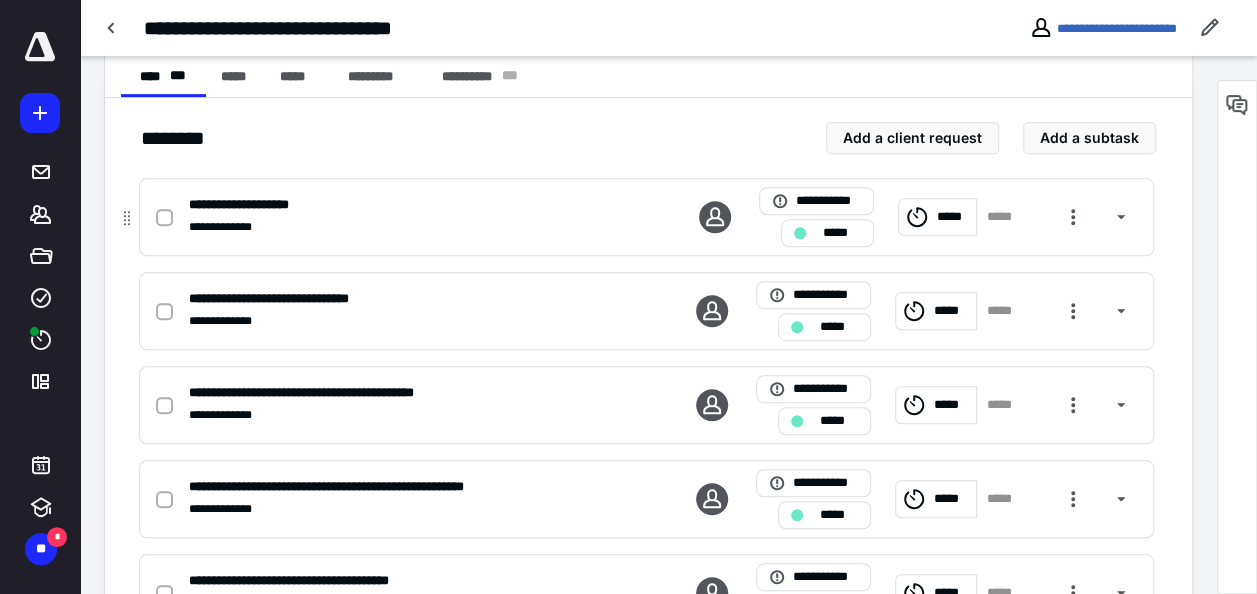 click 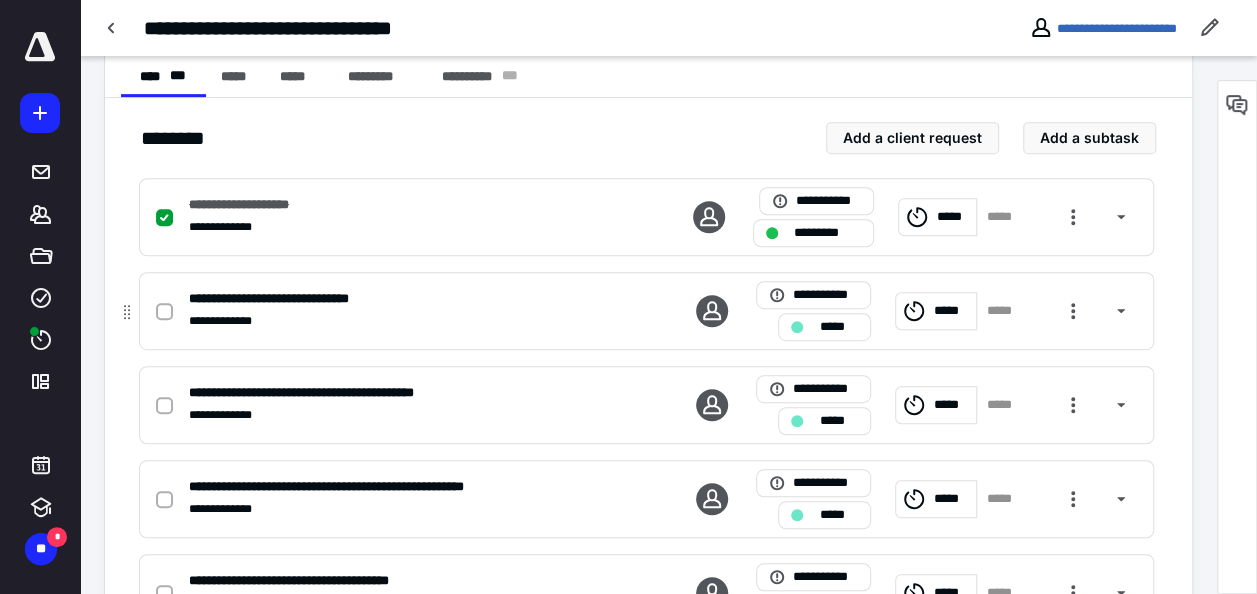 click at bounding box center (164, 312) 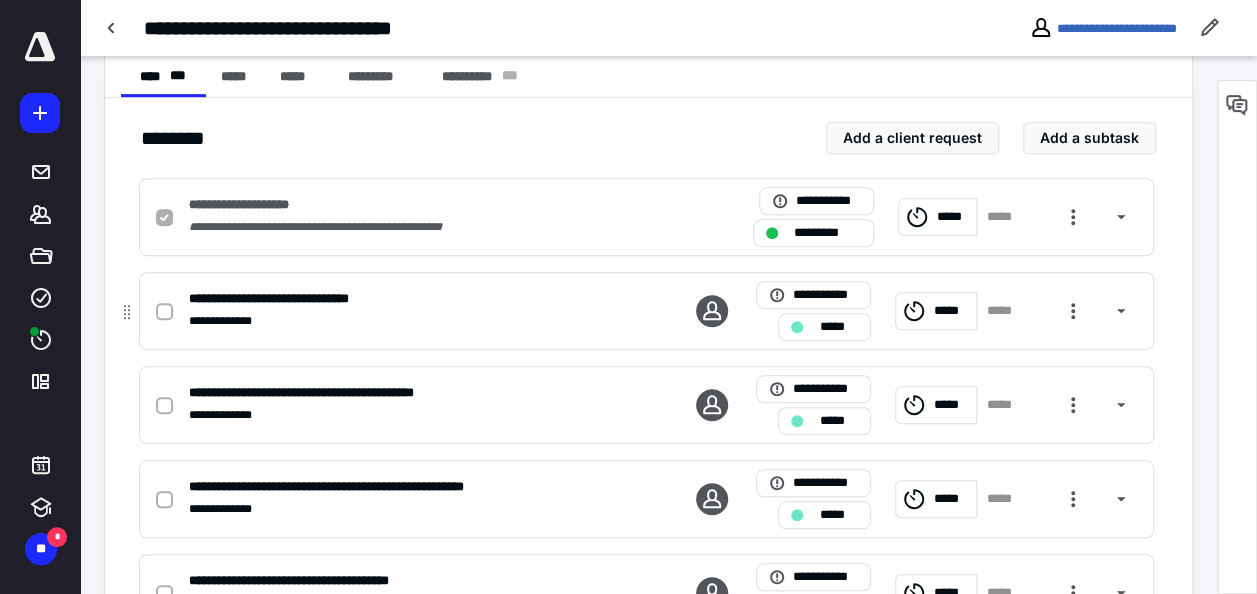 checkbox on "true" 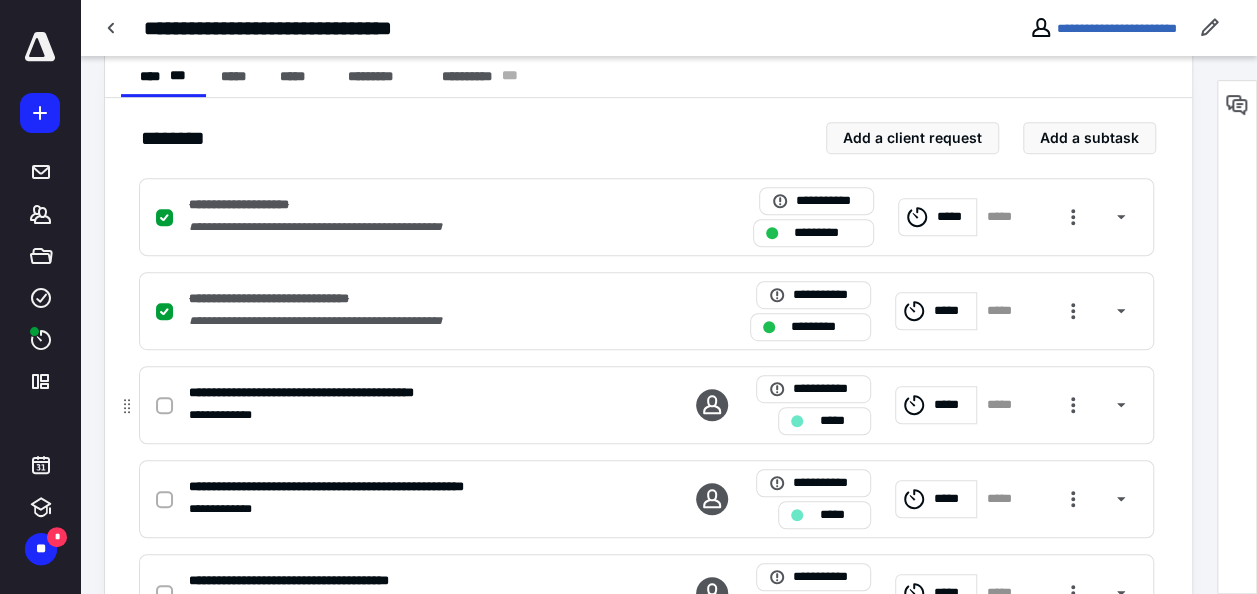 click at bounding box center (164, 406) 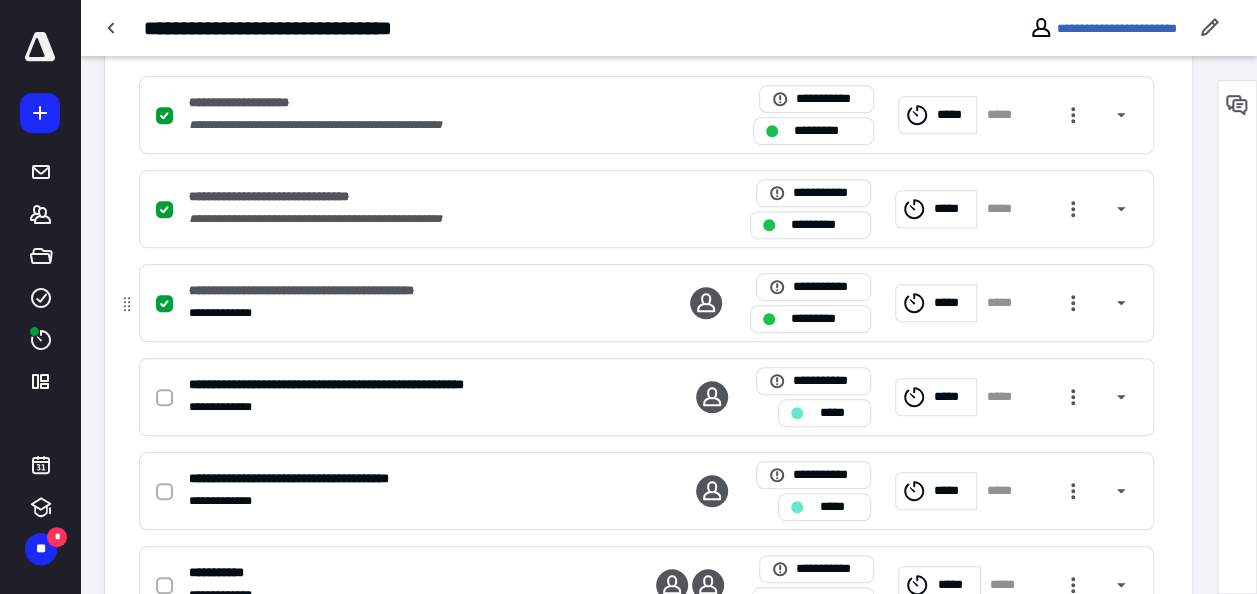 scroll, scrollTop: 600, scrollLeft: 0, axis: vertical 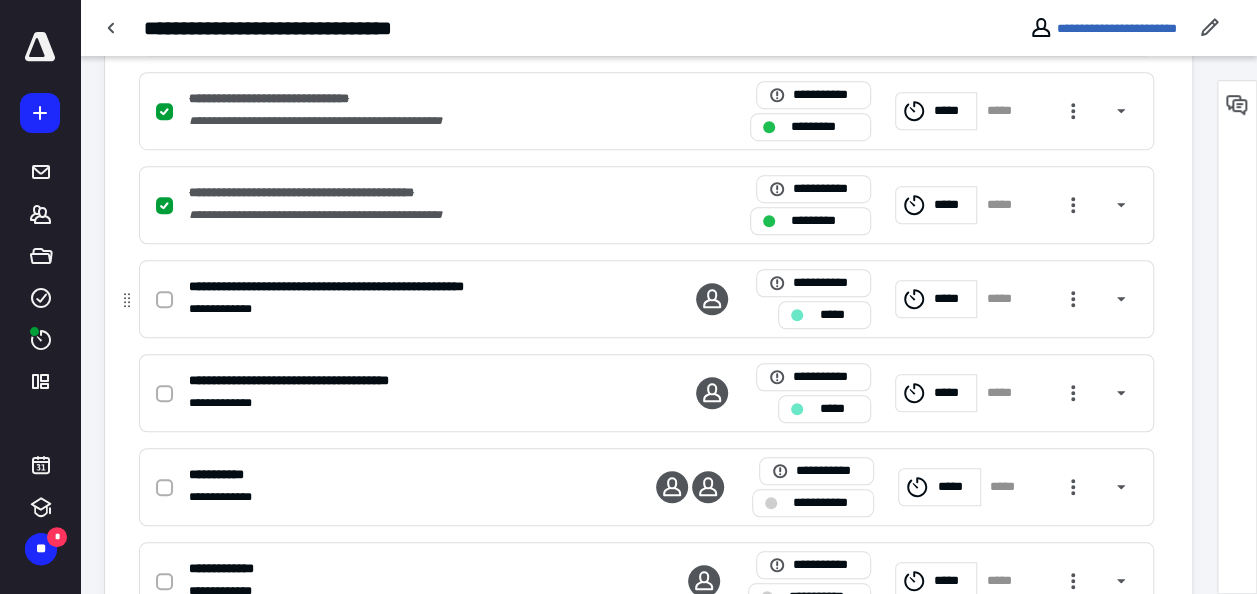 click 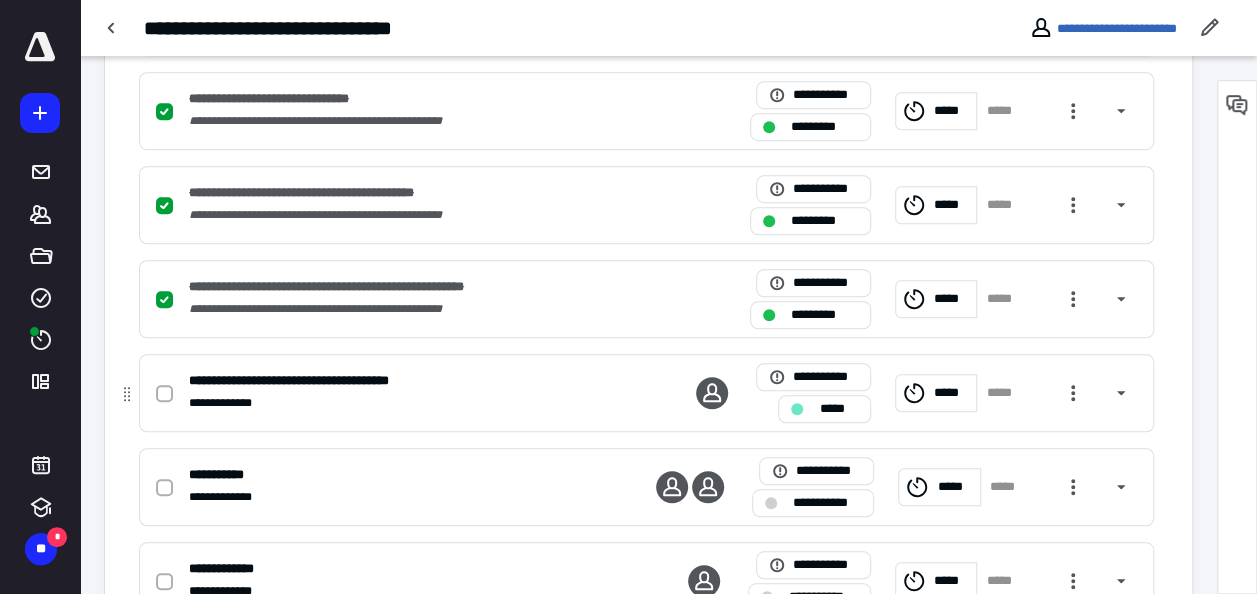 click 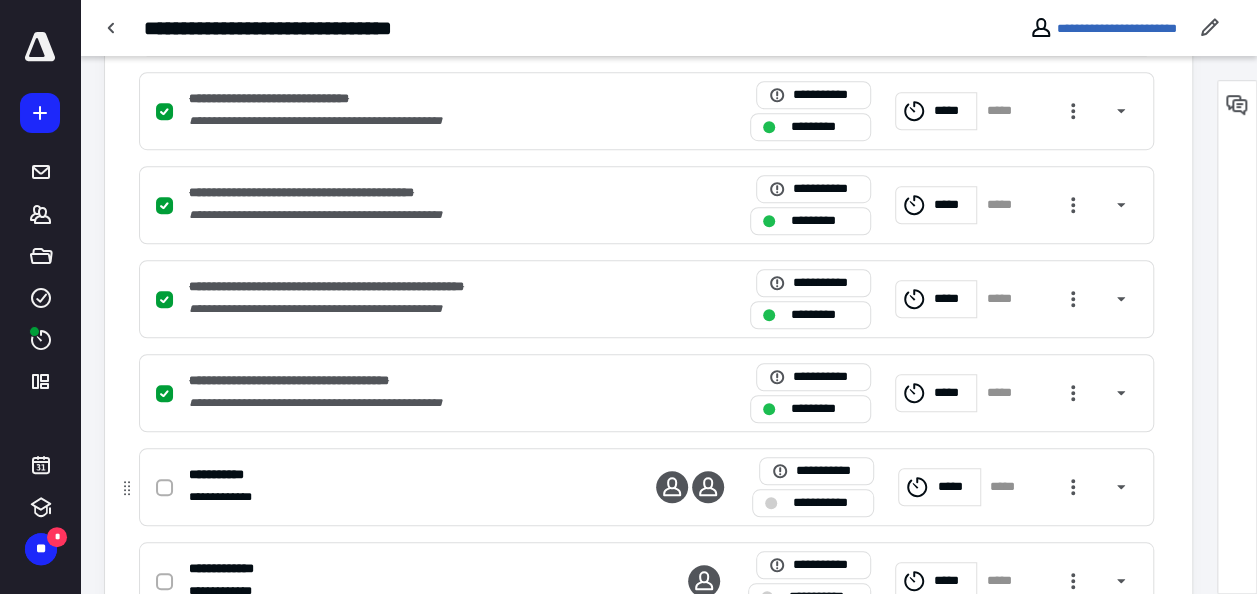 click at bounding box center [164, 488] 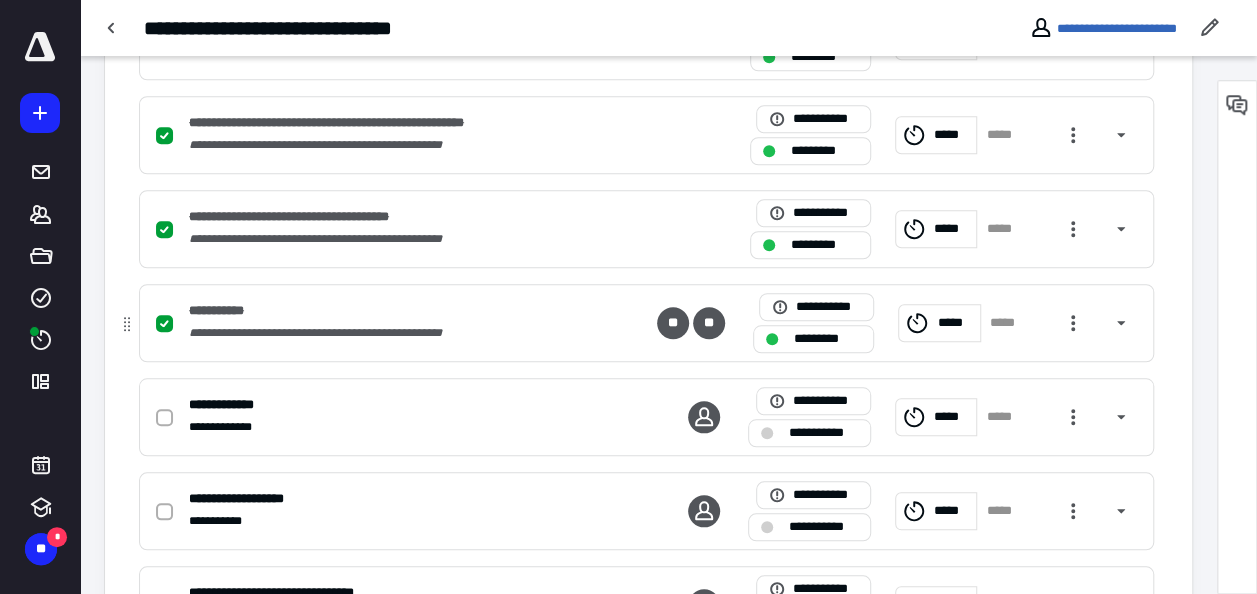 scroll, scrollTop: 800, scrollLeft: 0, axis: vertical 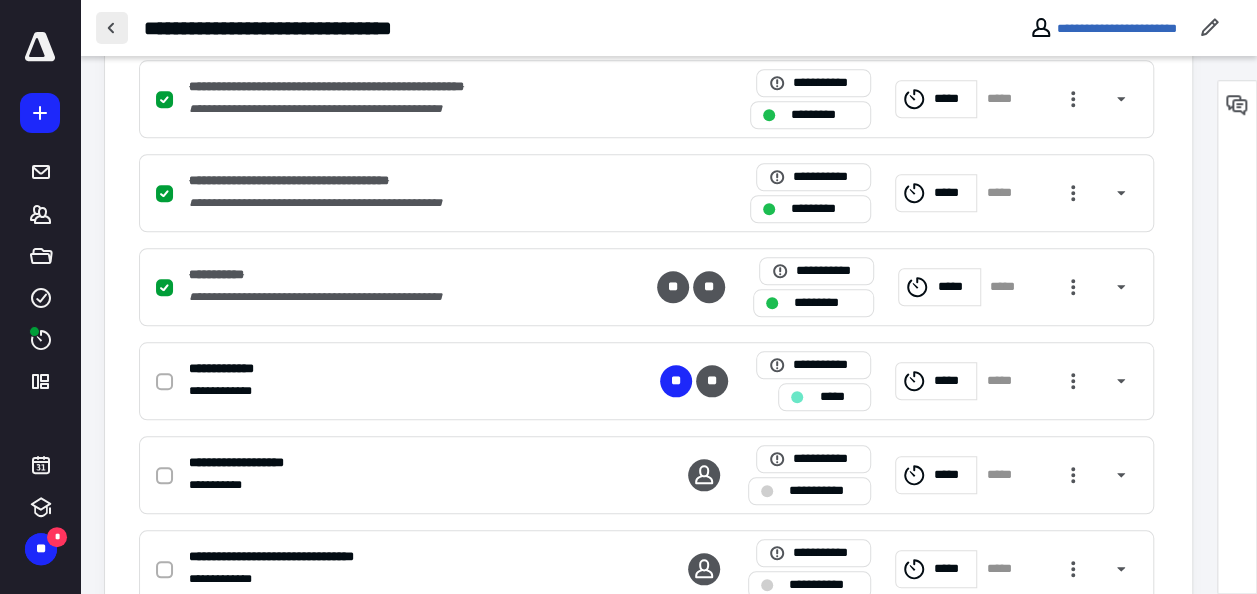 click at bounding box center (112, 28) 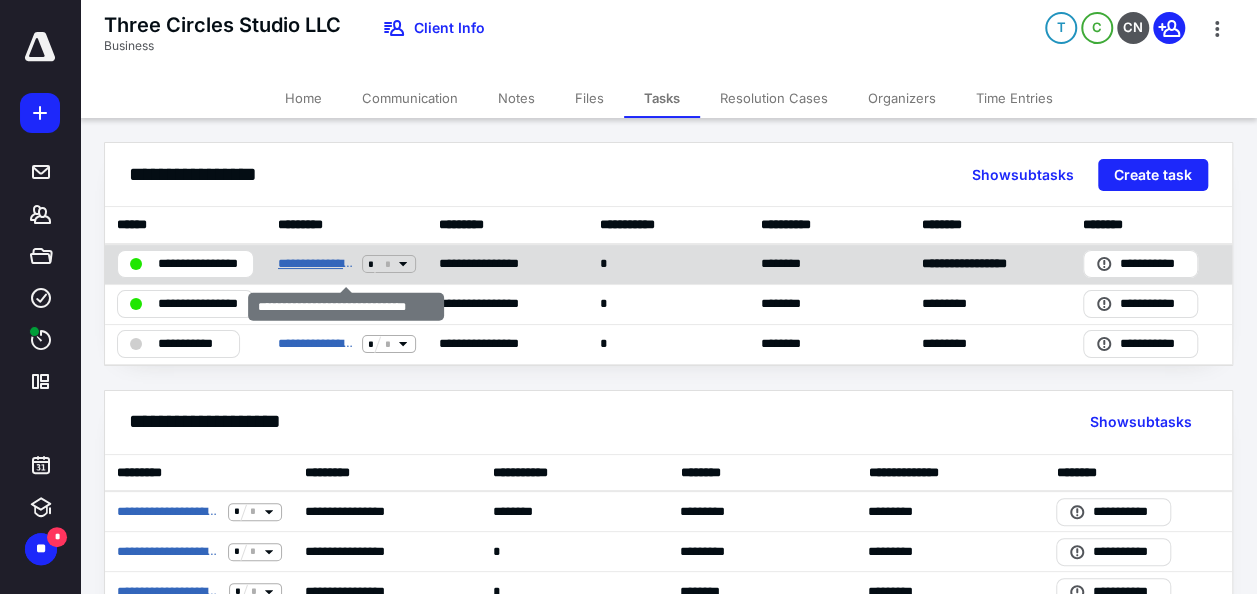 click on "**********" at bounding box center [316, 264] 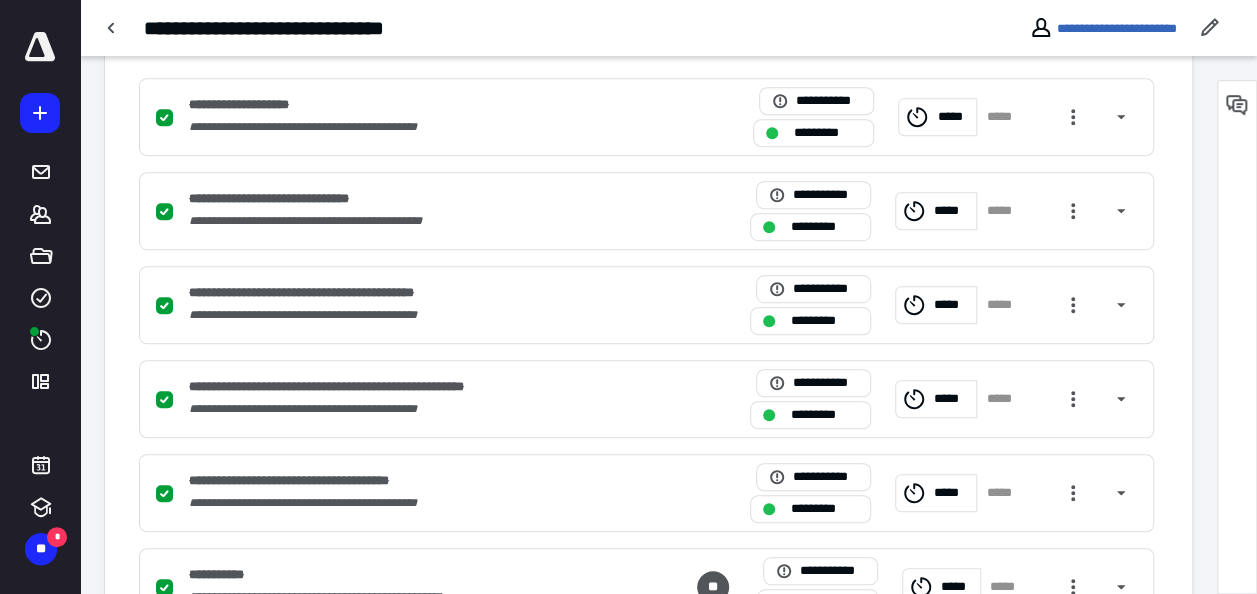 scroll, scrollTop: 800, scrollLeft: 0, axis: vertical 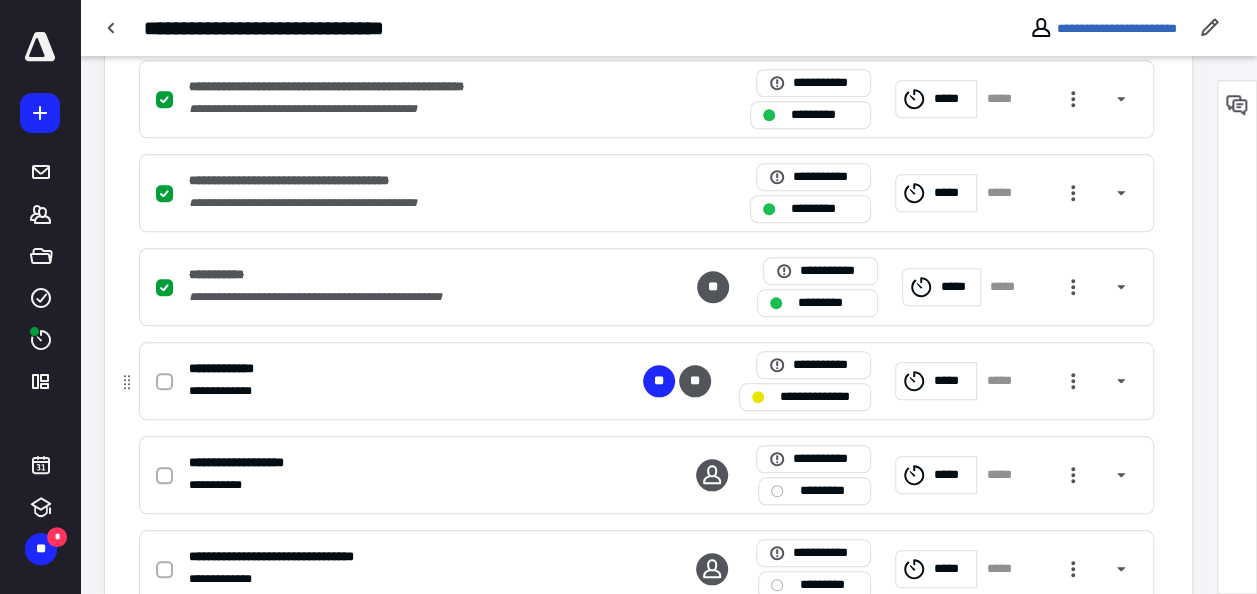 click 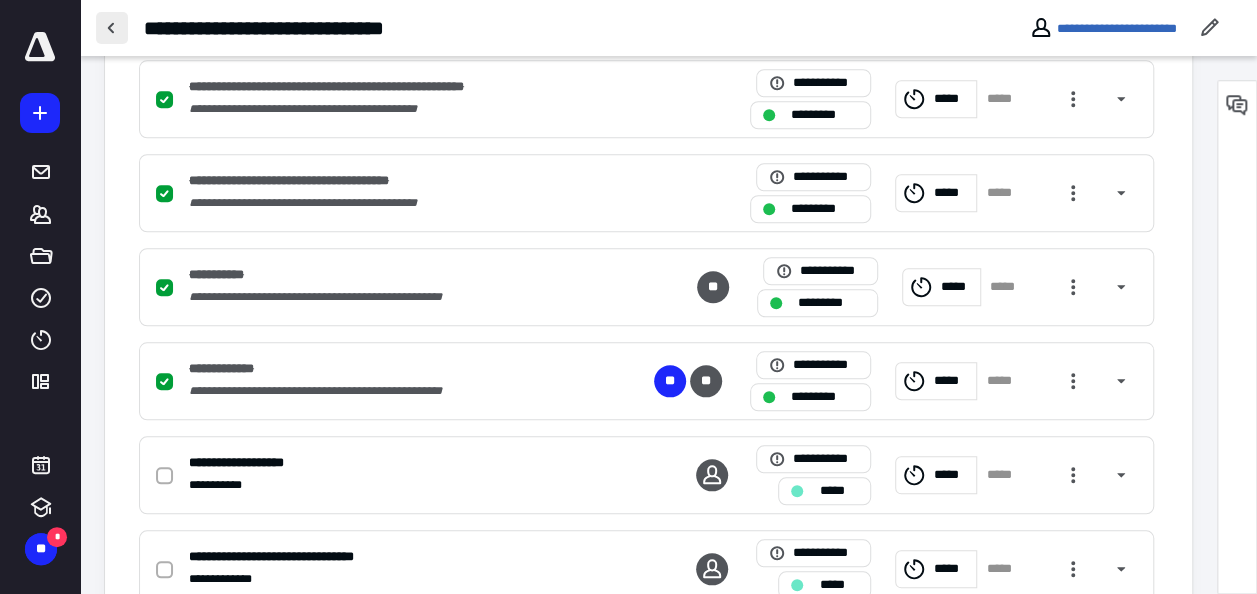 click at bounding box center (112, 28) 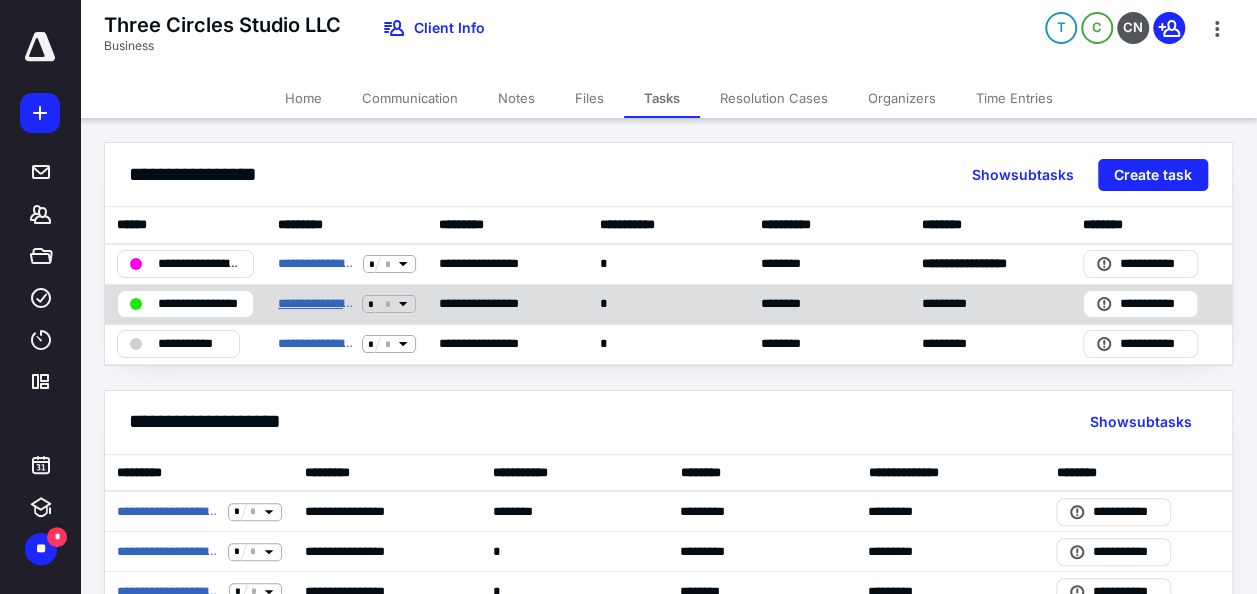 click on "**********" at bounding box center [316, 304] 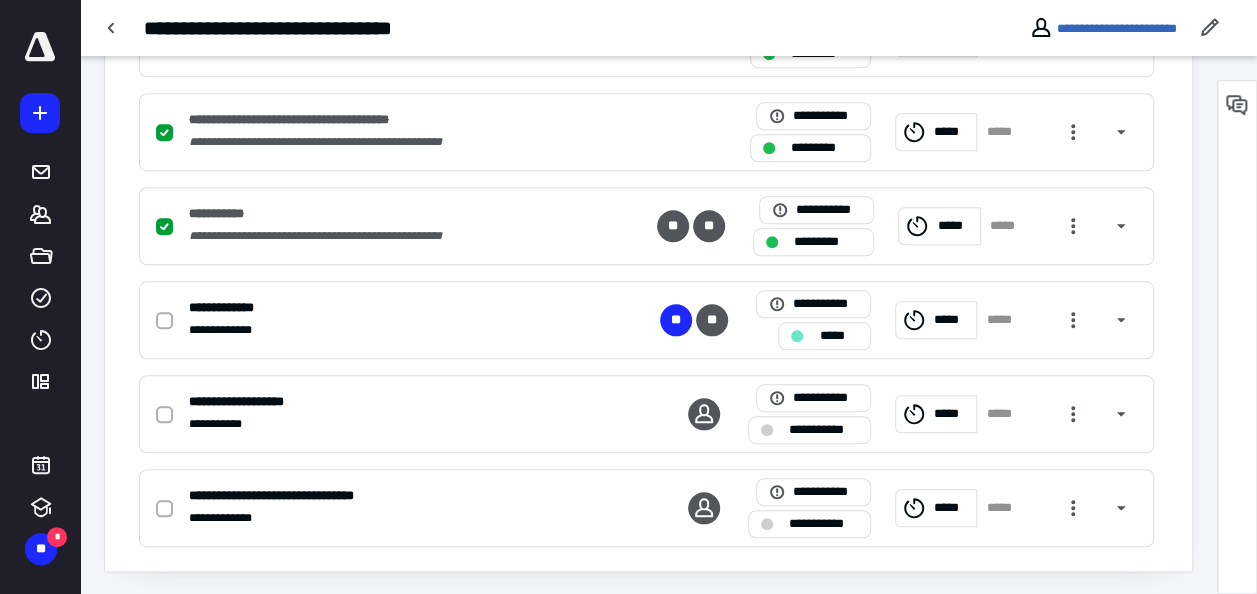 scroll, scrollTop: 862, scrollLeft: 0, axis: vertical 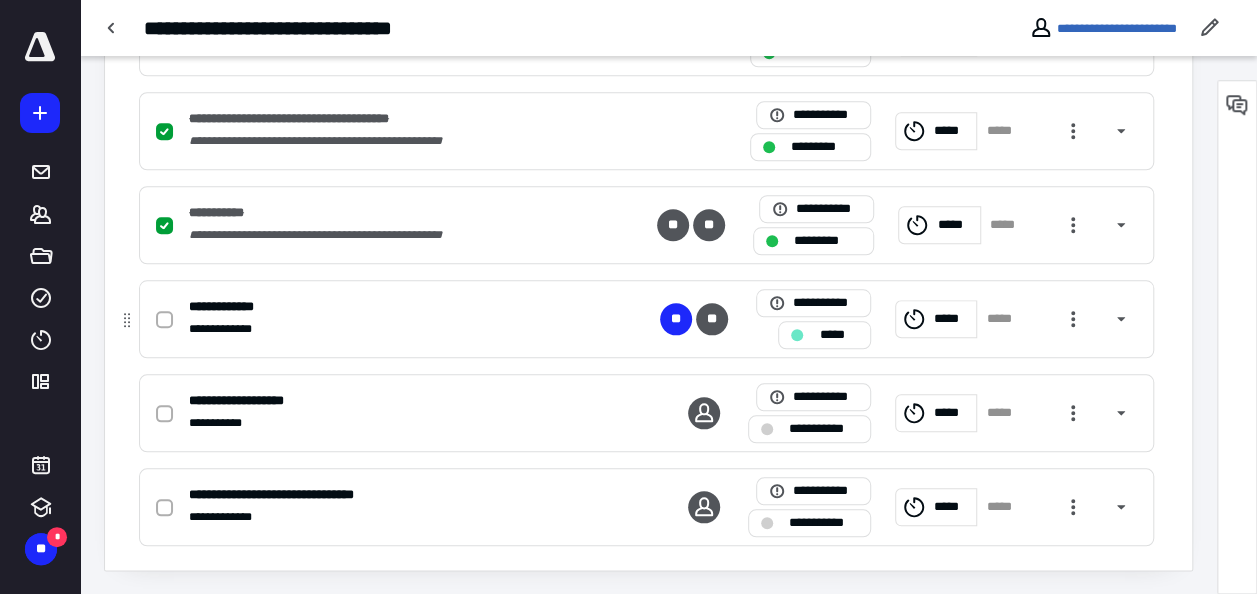 click on "*****" at bounding box center (936, 319) 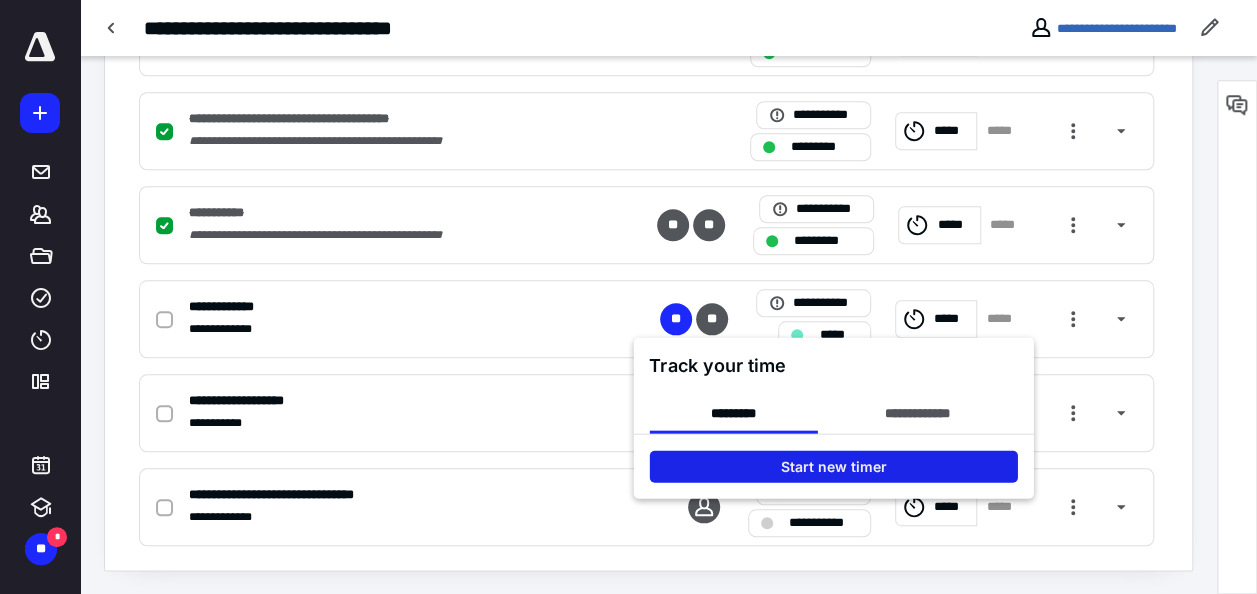 click on "Start new timer" at bounding box center (833, 466) 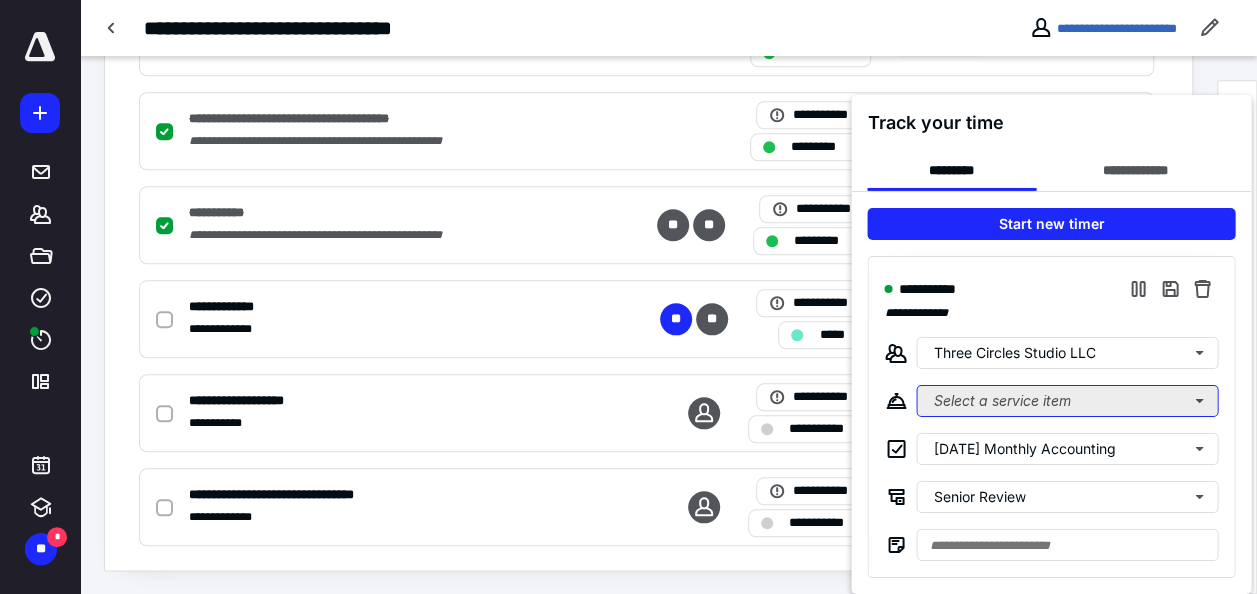 click on "Select a service item" at bounding box center [1067, 401] 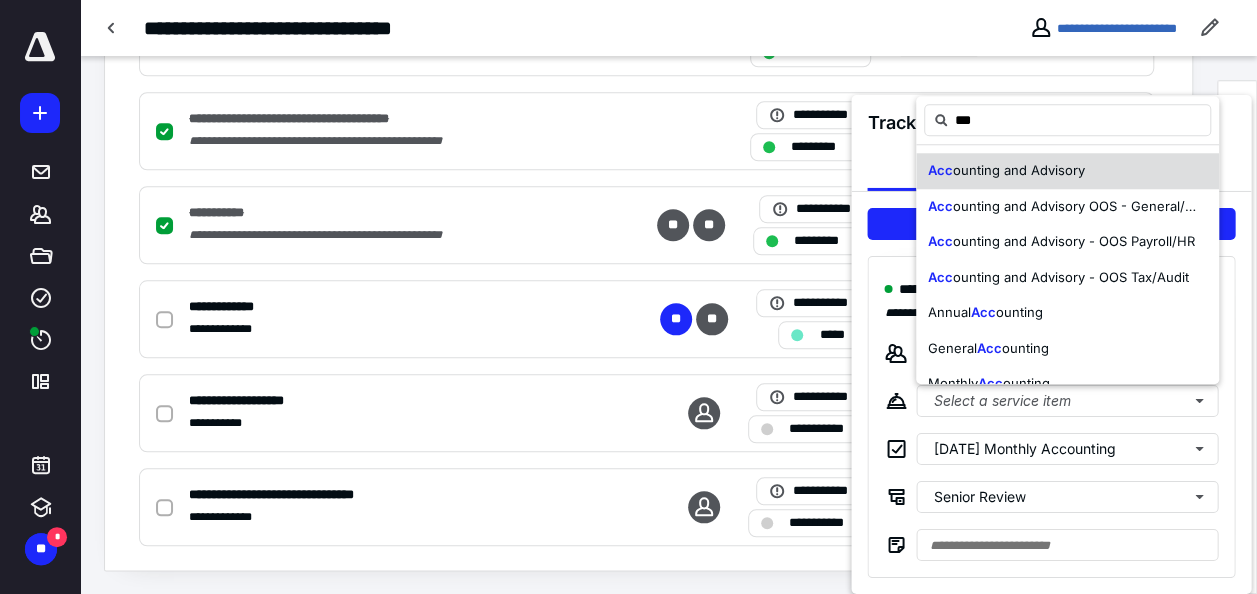 click on "ounting and Advisory" at bounding box center [1019, 170] 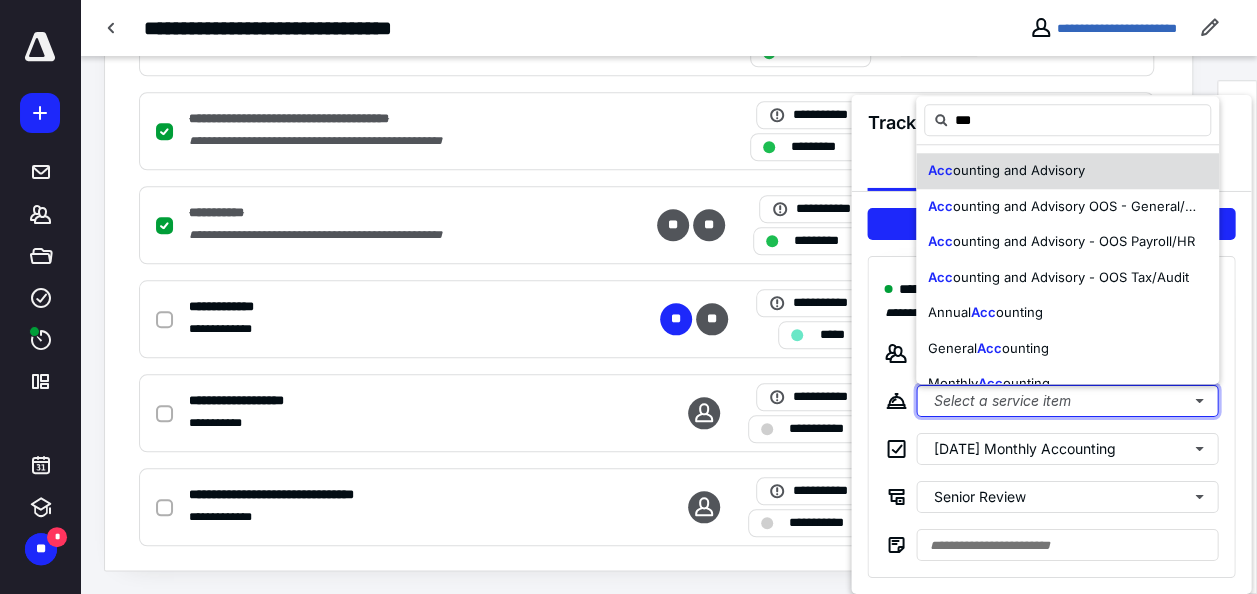 type 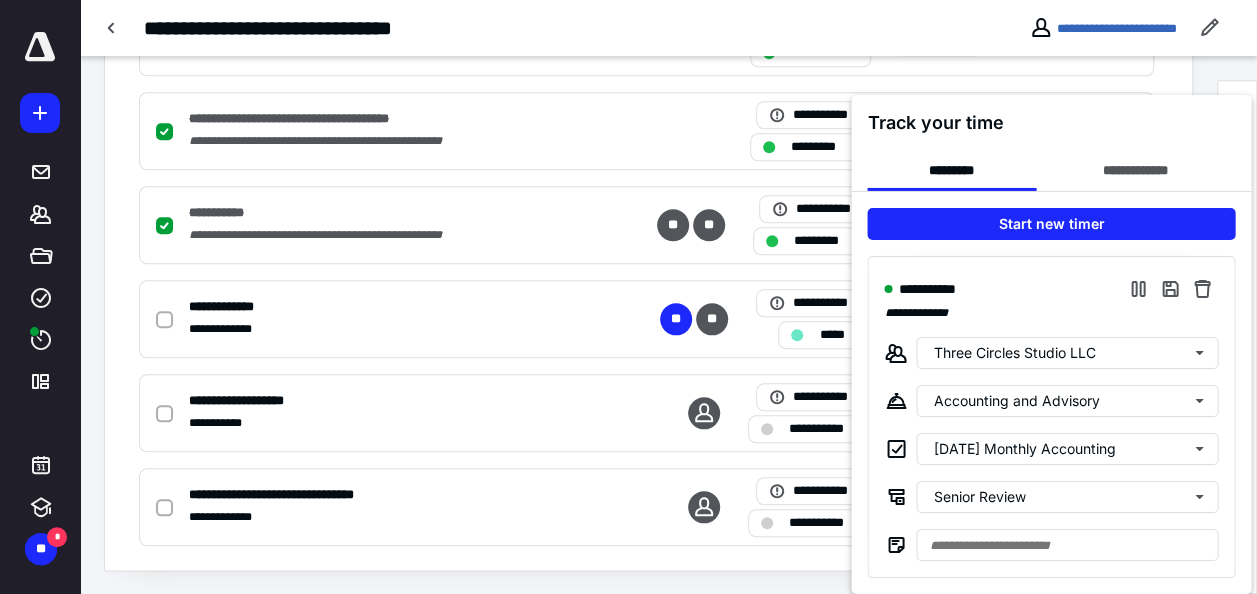 click at bounding box center (628, 297) 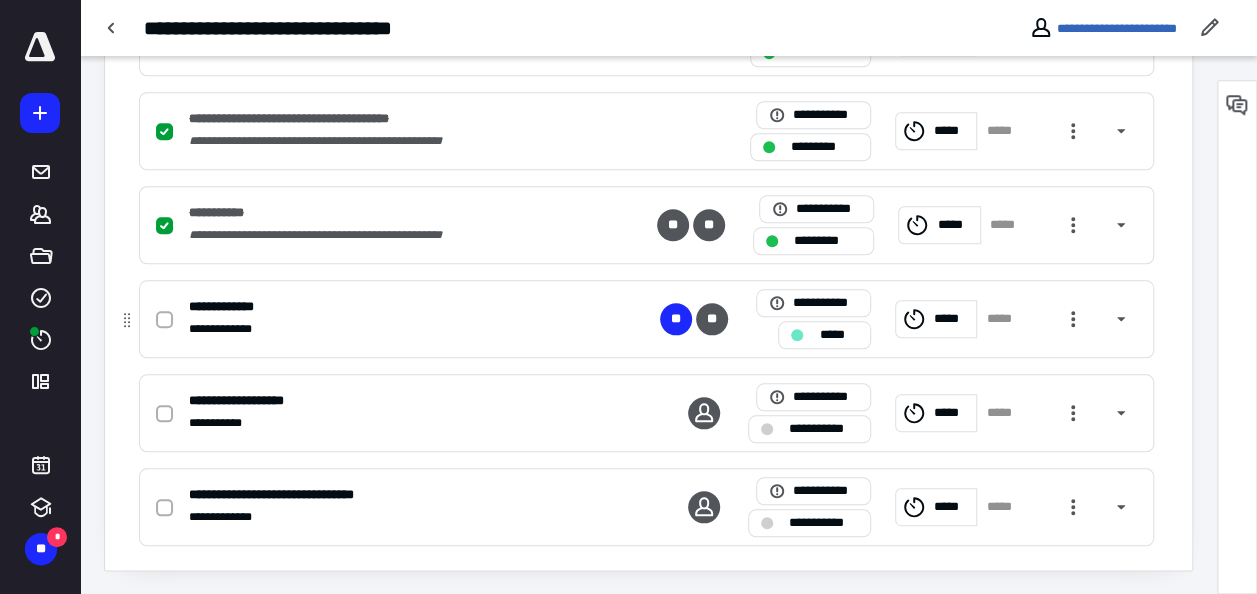 click on "*****" at bounding box center (838, 335) 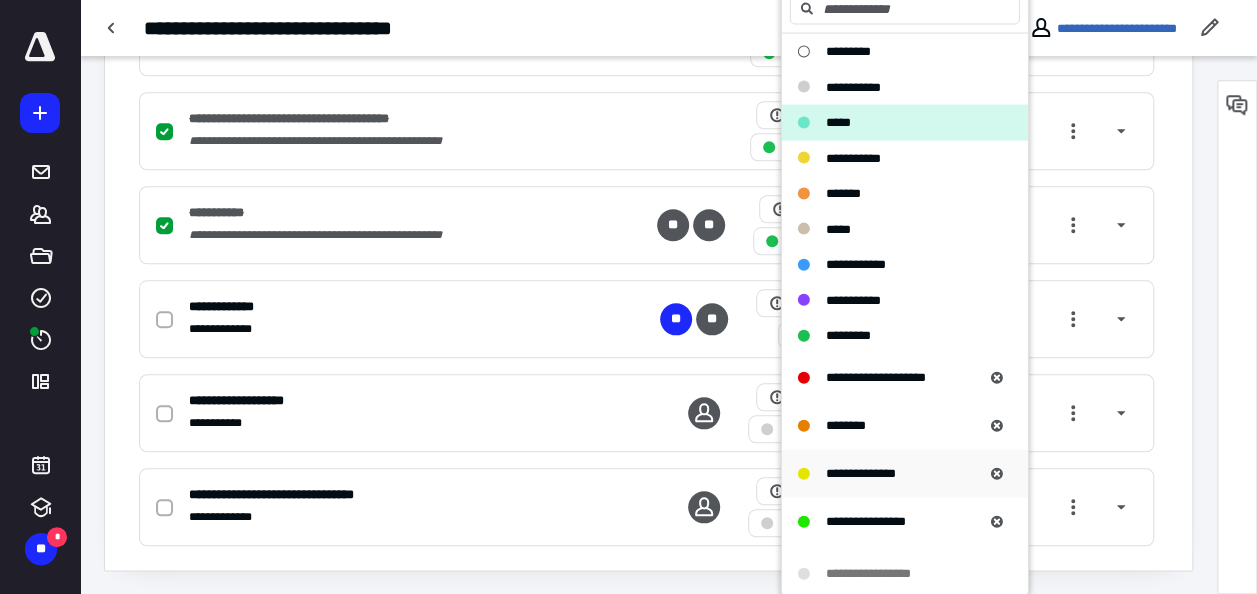 click on "**********" at bounding box center (861, 472) 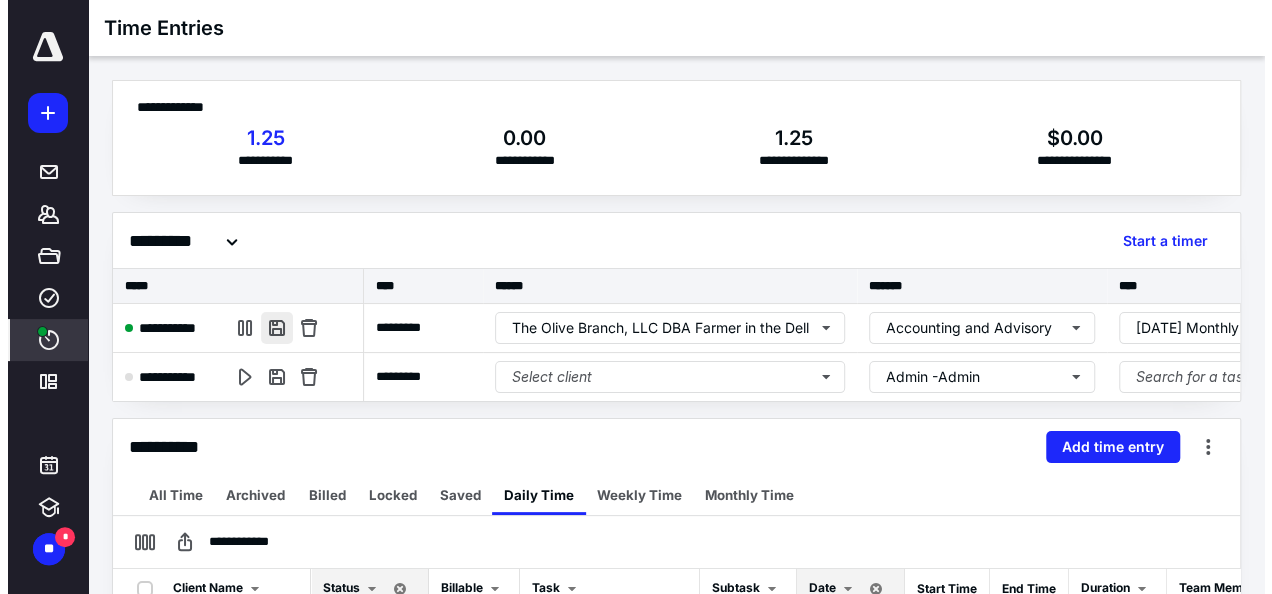 scroll, scrollTop: 0, scrollLeft: 0, axis: both 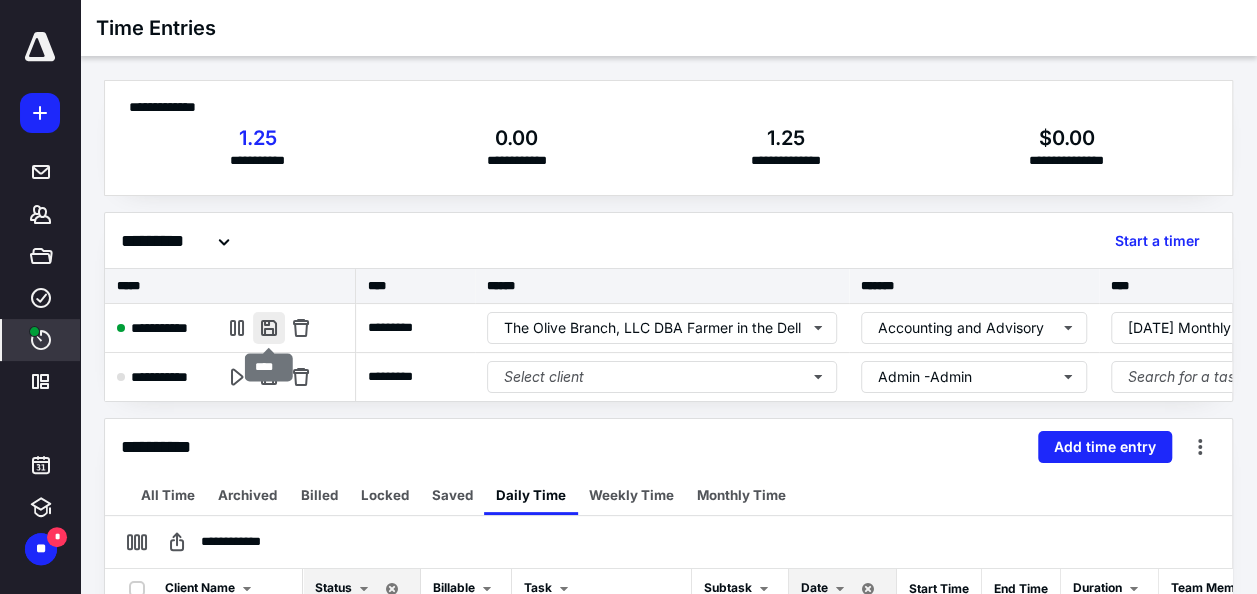 click at bounding box center (269, 328) 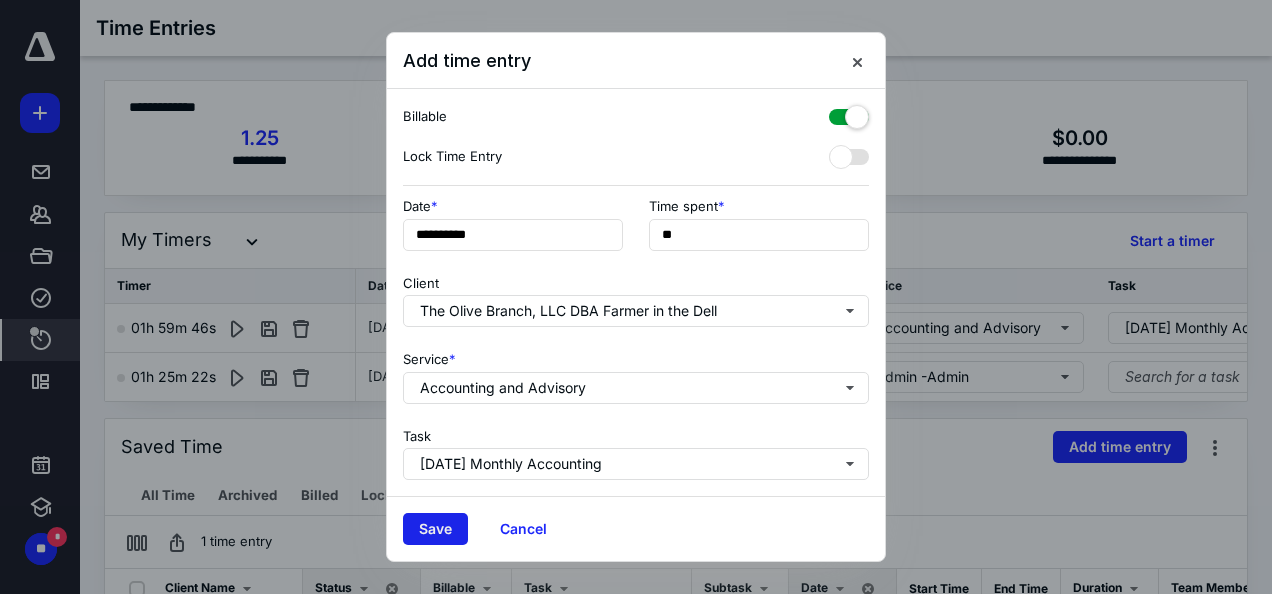 click on "Save" at bounding box center [435, 529] 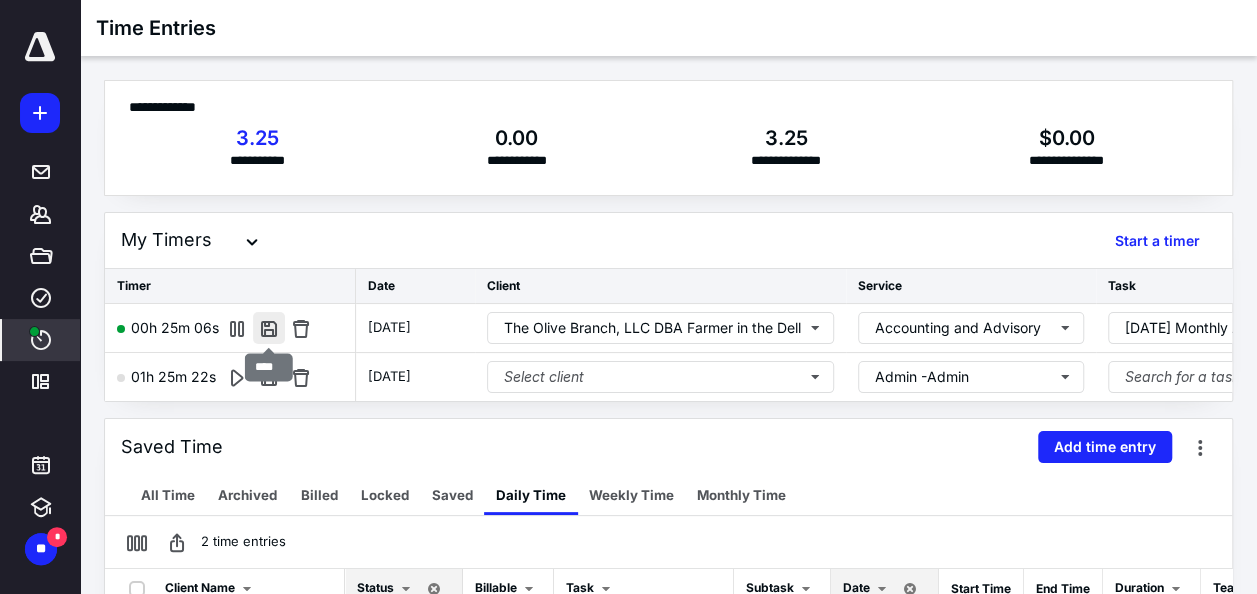 click at bounding box center [269, 328] 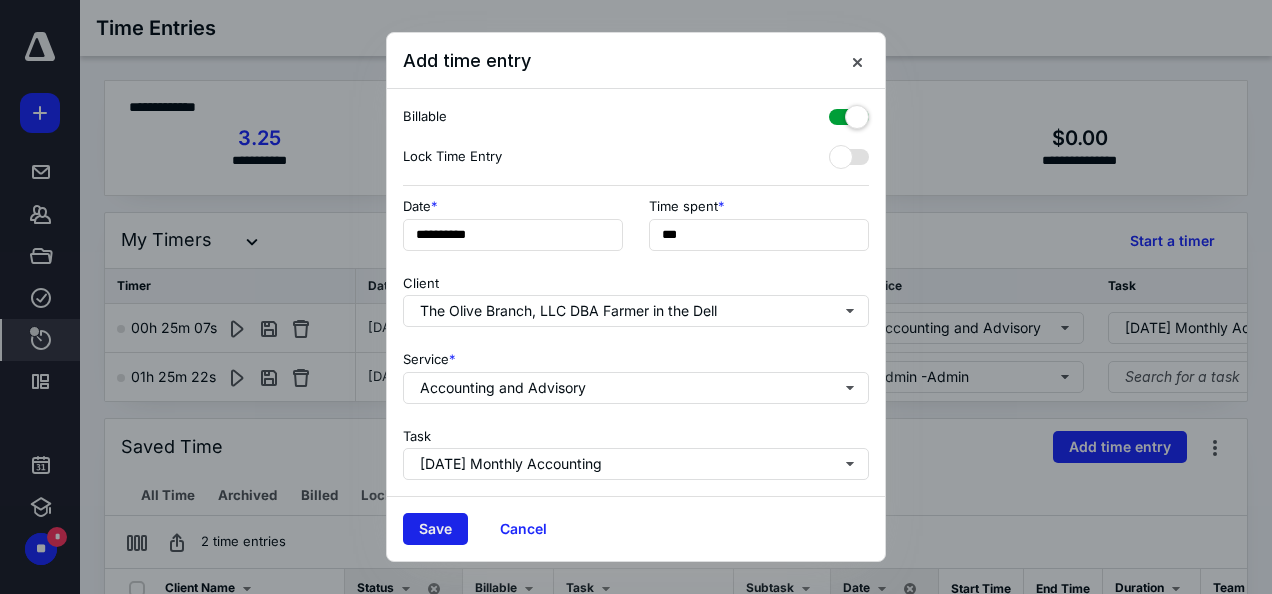 click on "Save" at bounding box center [435, 529] 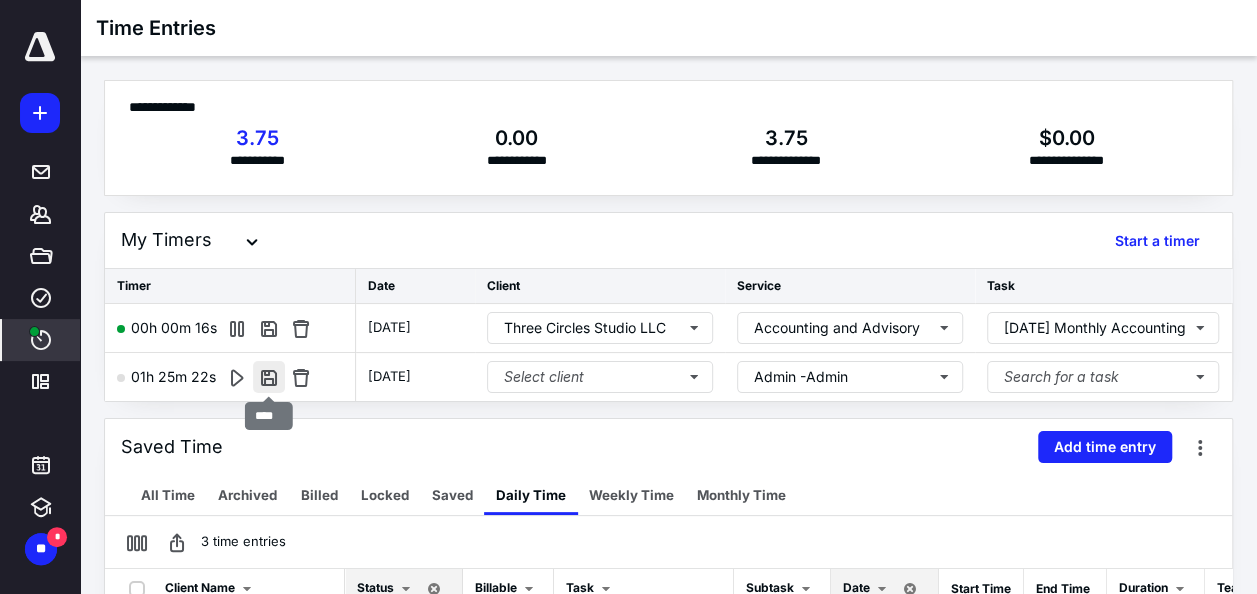 click at bounding box center [269, 377] 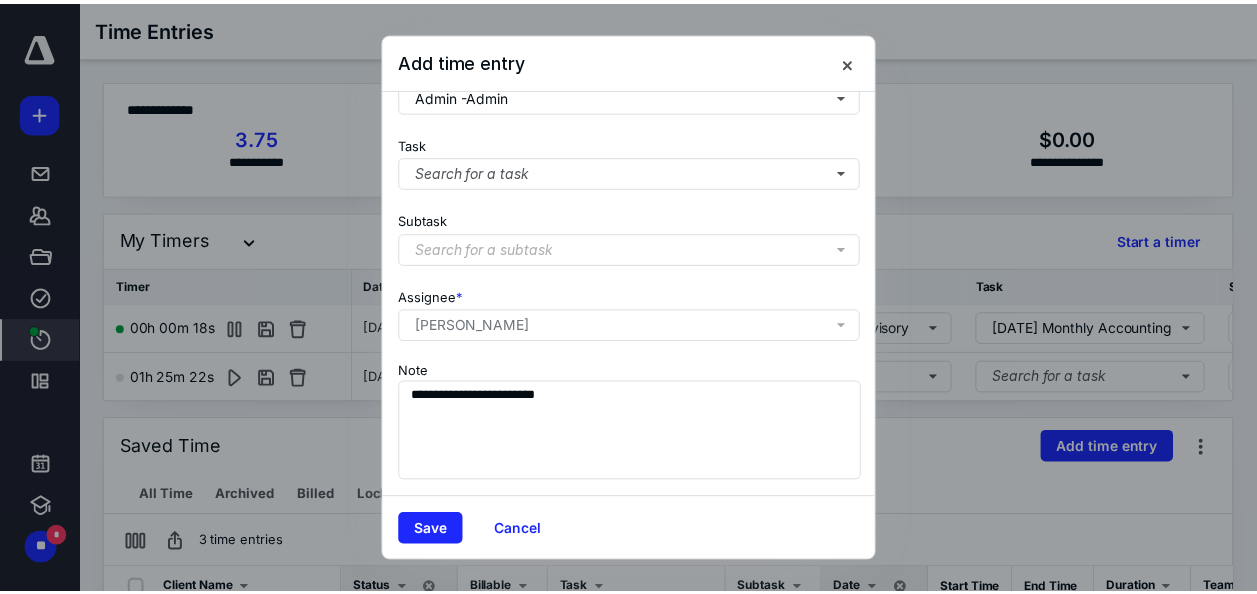 scroll, scrollTop: 306, scrollLeft: 0, axis: vertical 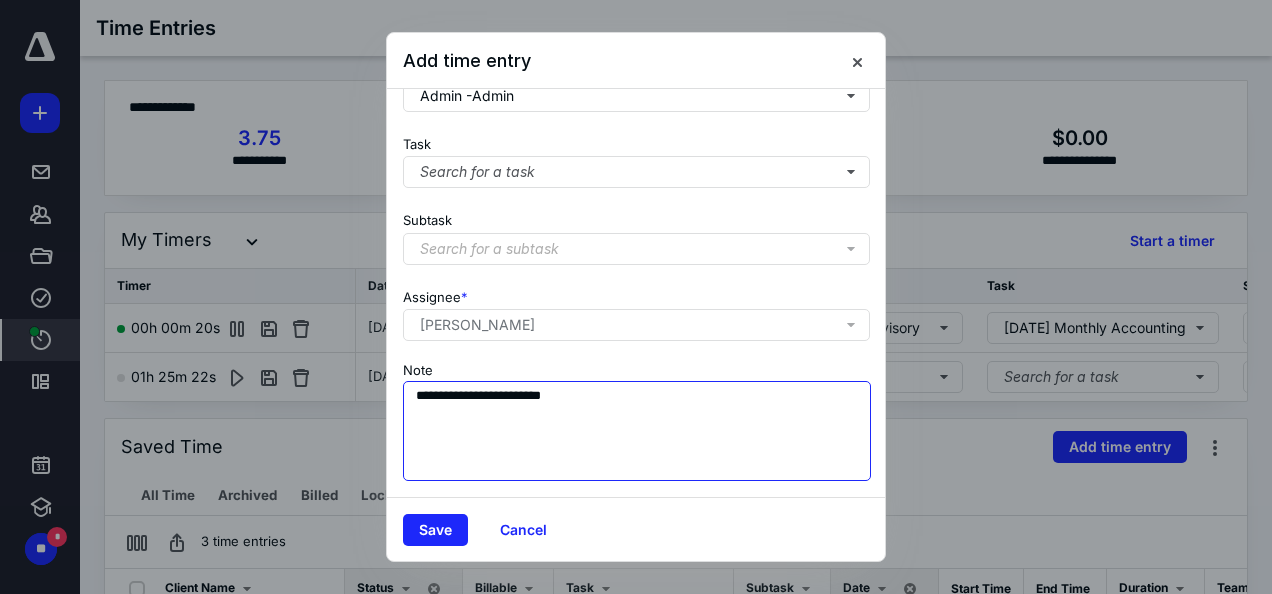 click on "**********" at bounding box center (637, 431) 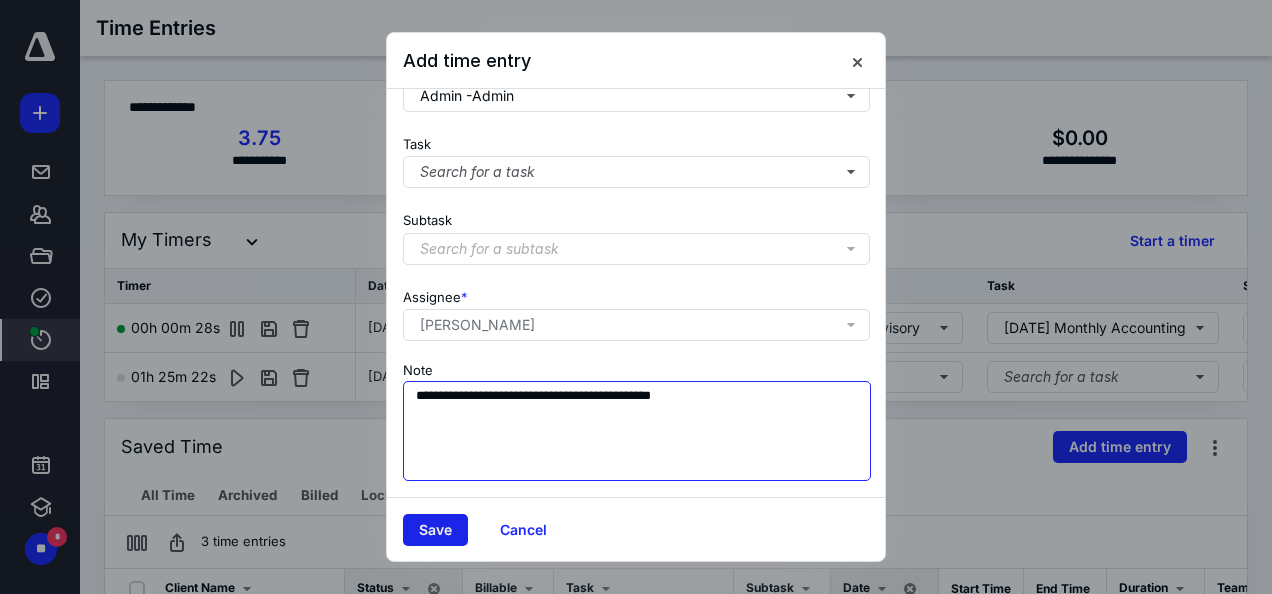 type on "**********" 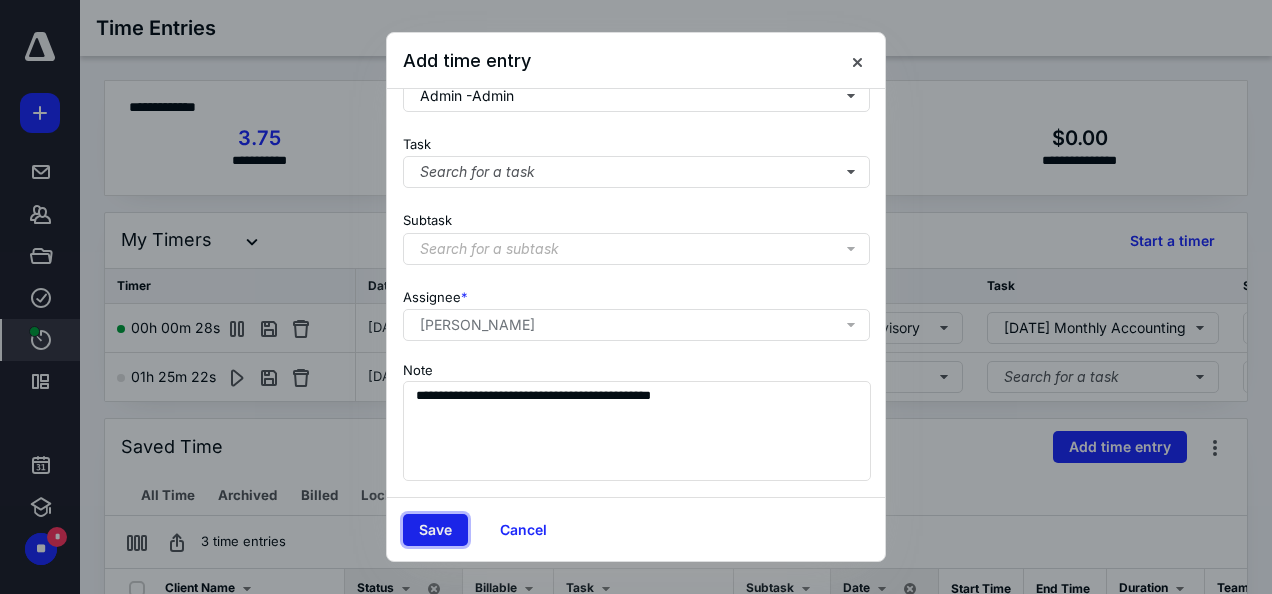 click on "Save" at bounding box center (435, 530) 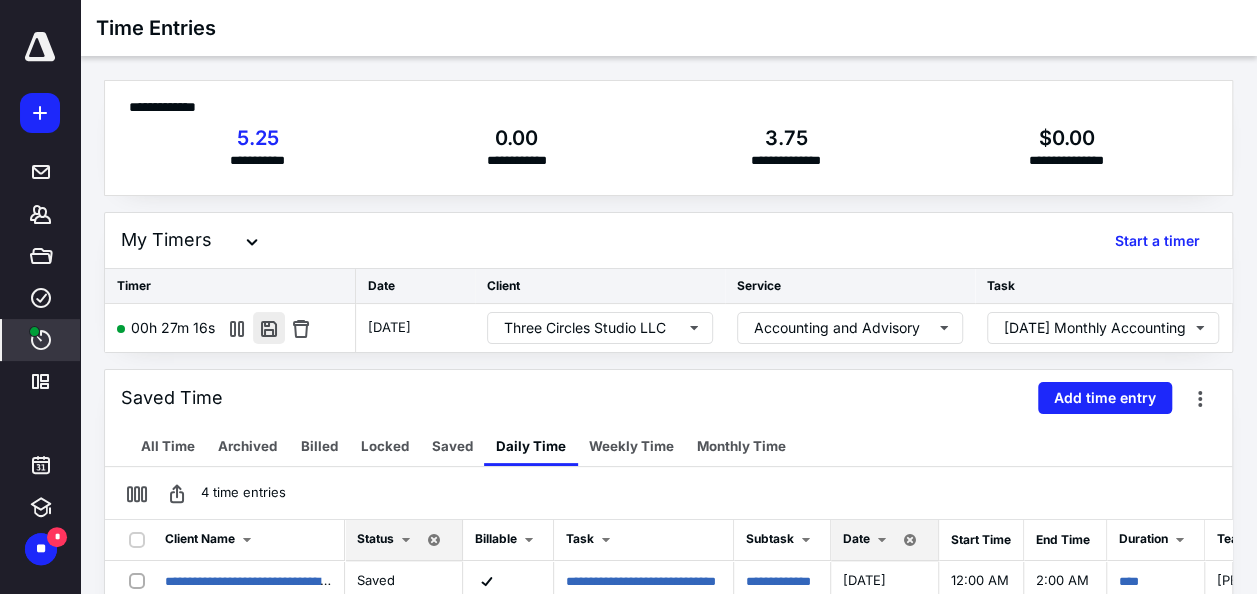 click at bounding box center [269, 328] 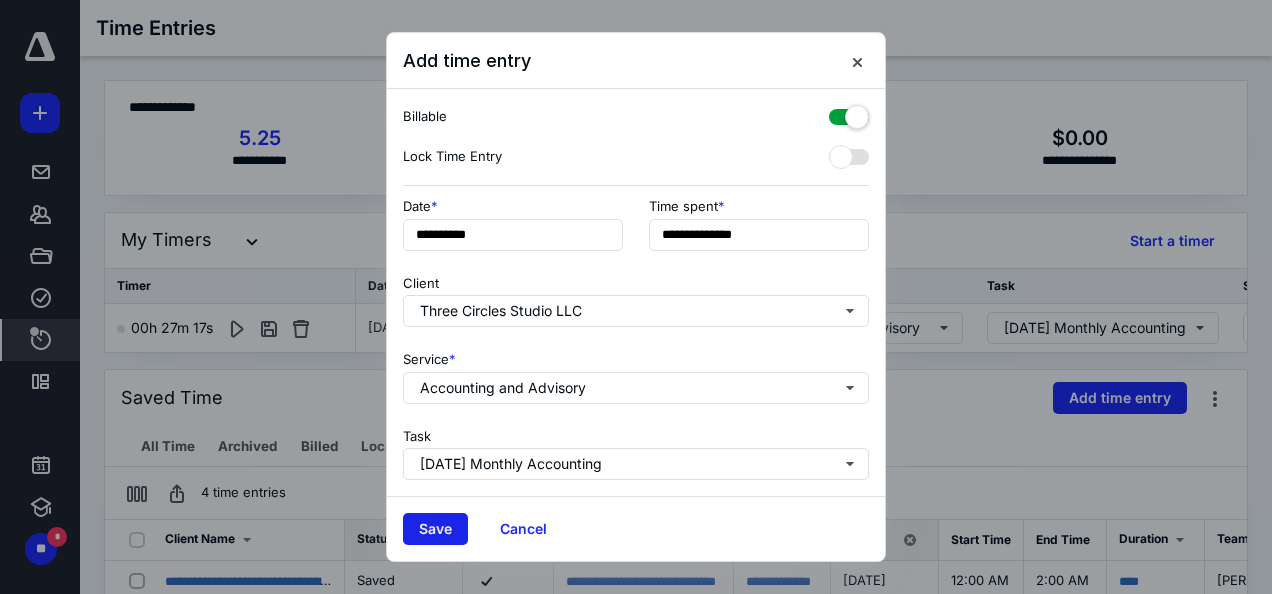 click on "Save" at bounding box center (435, 529) 